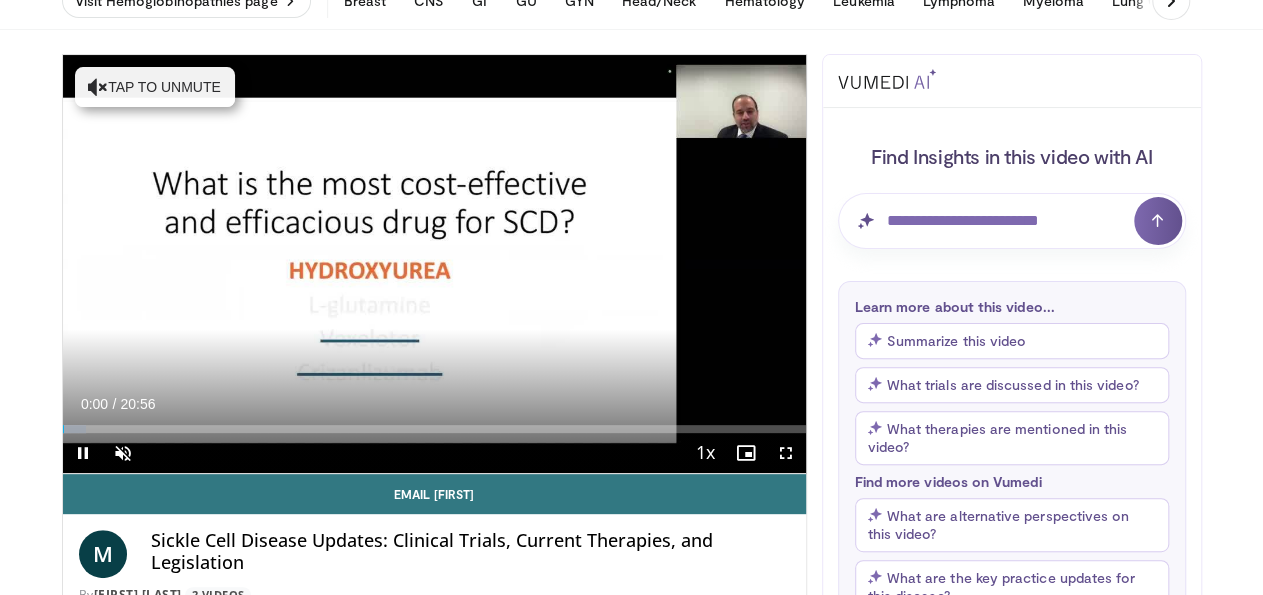 scroll, scrollTop: 159, scrollLeft: 0, axis: vertical 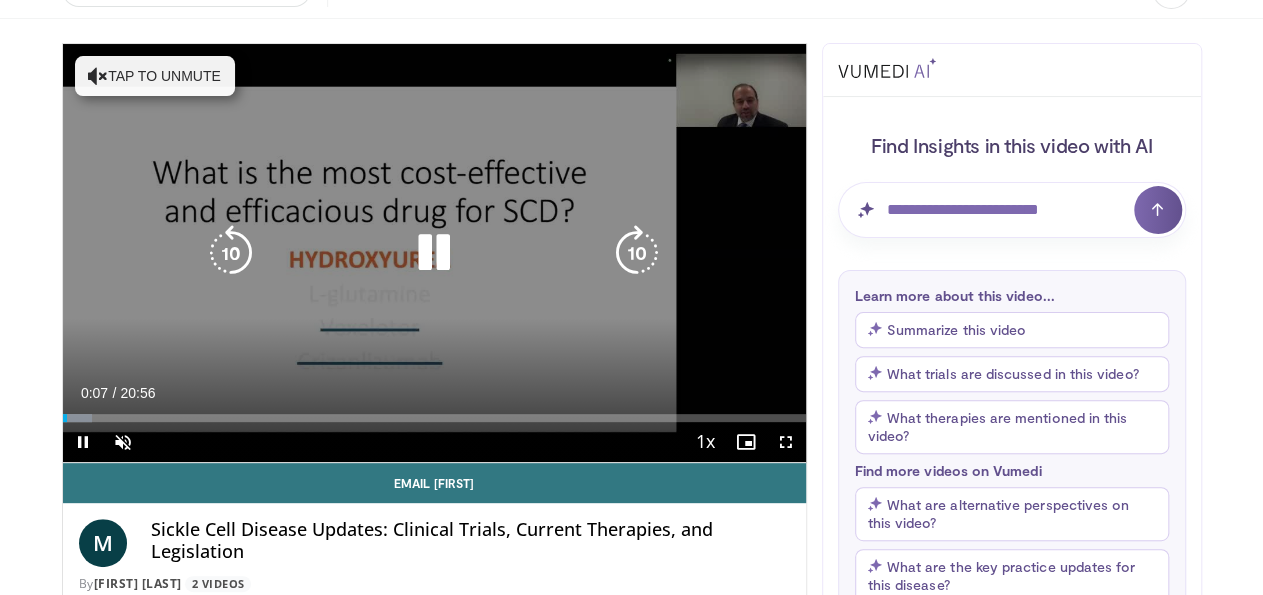 click on "Tap to unmute" at bounding box center (155, 76) 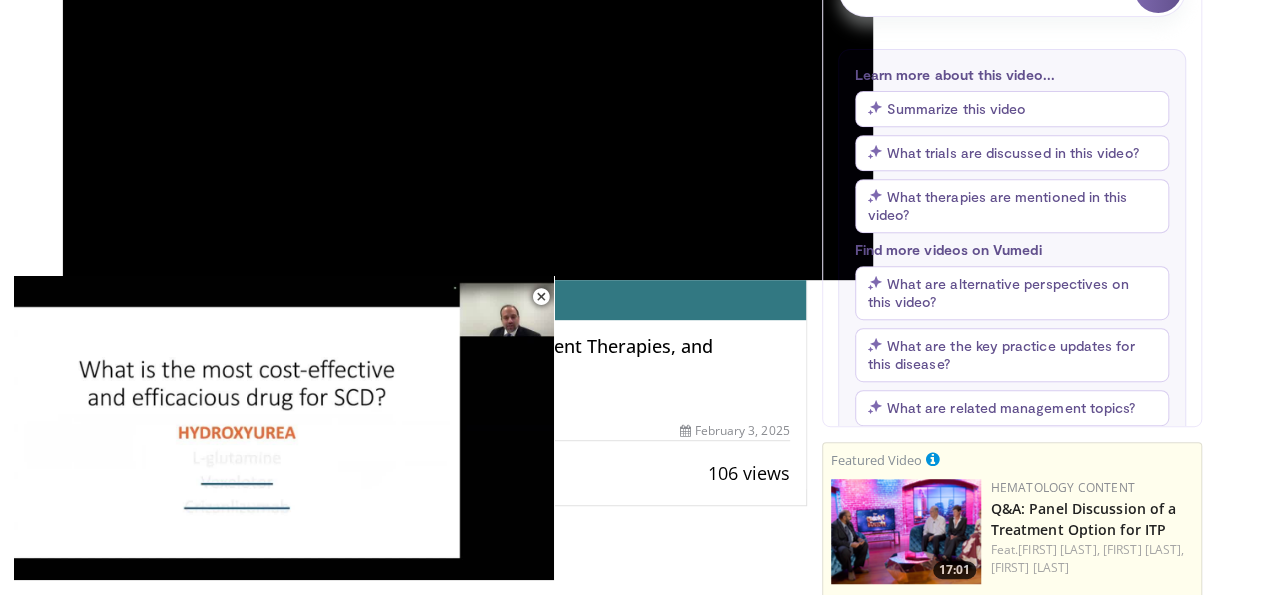 scroll, scrollTop: 408, scrollLeft: 0, axis: vertical 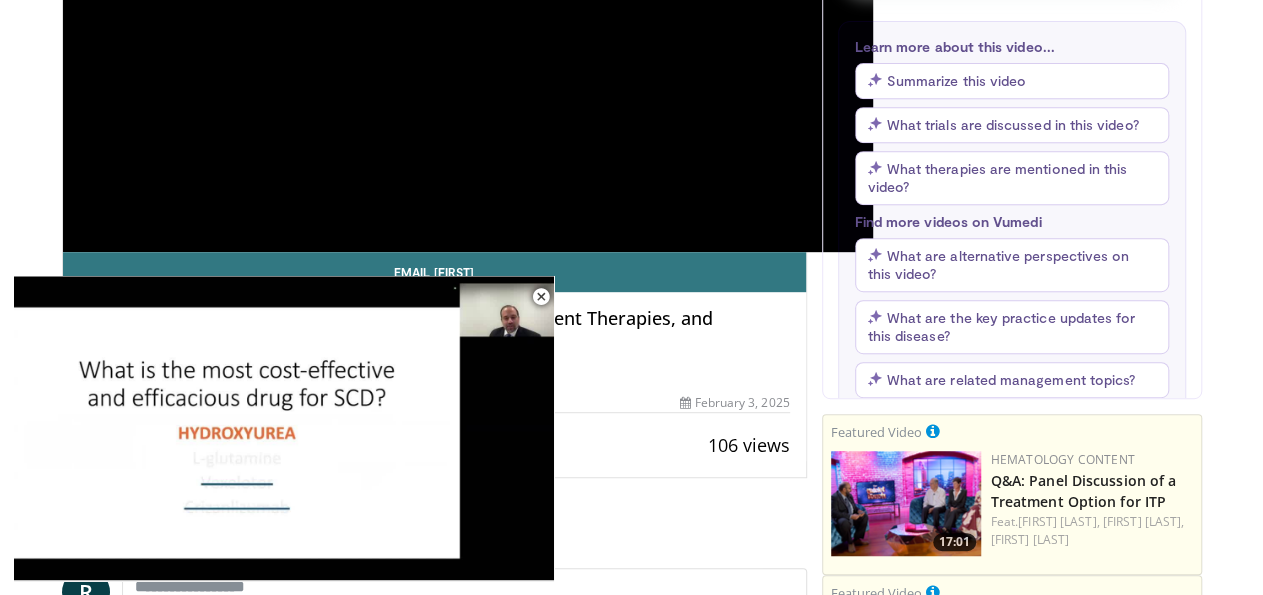 click on "Comments   0" at bounding box center (434, 539) 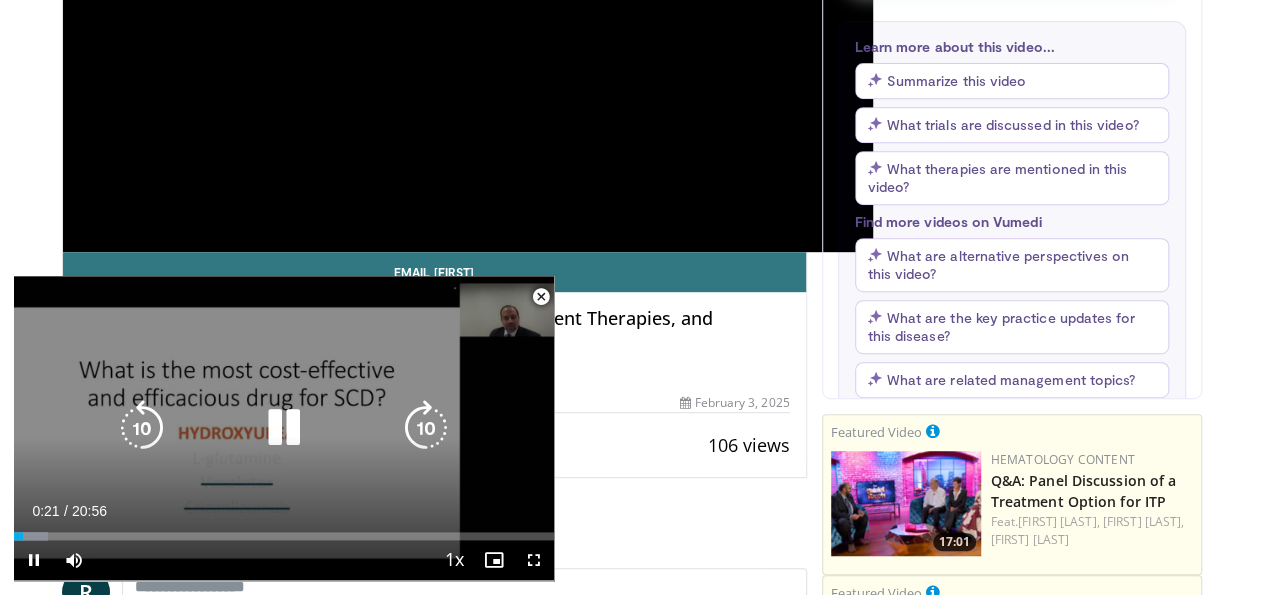 click on "10 seconds
Tap to unmute" at bounding box center [284, 428] 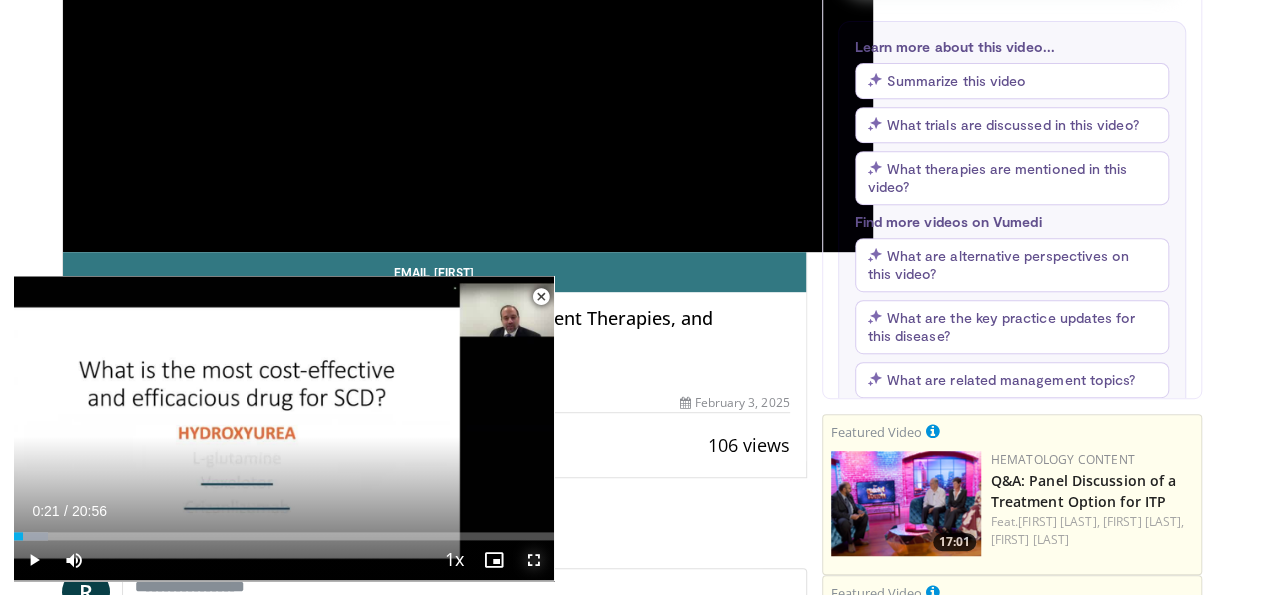 click at bounding box center (534, 560) 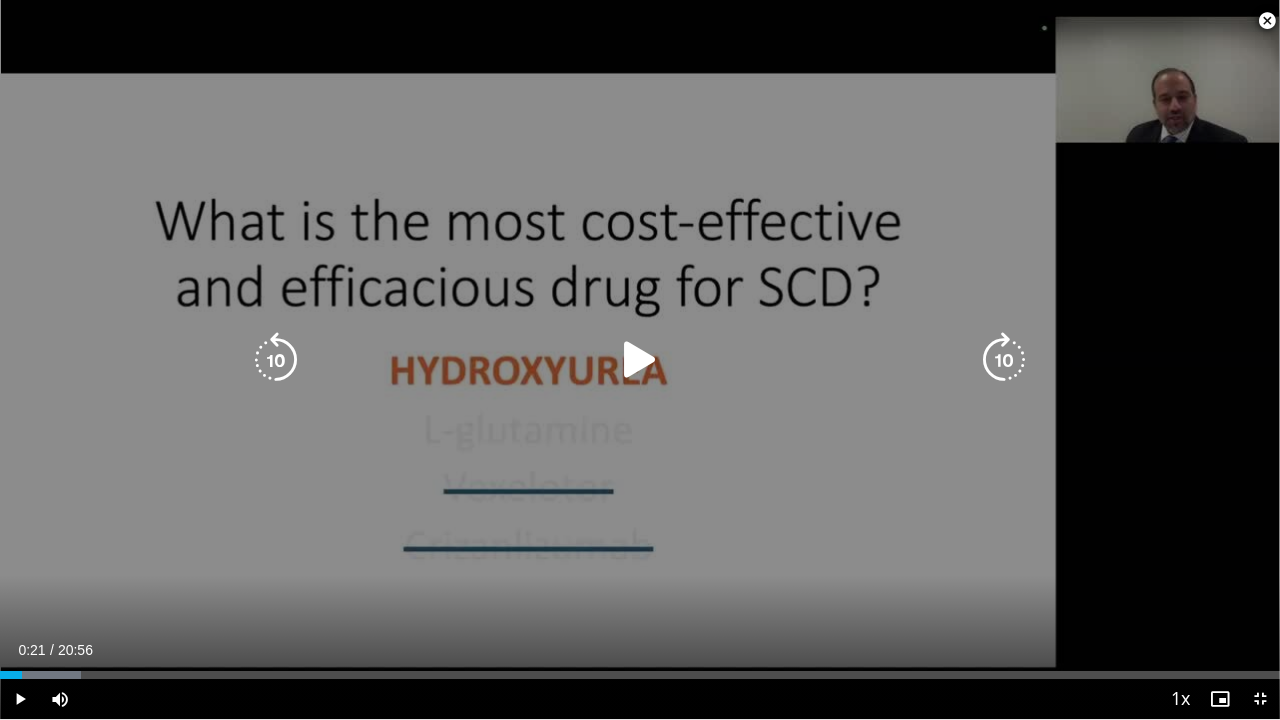 click at bounding box center [640, 360] 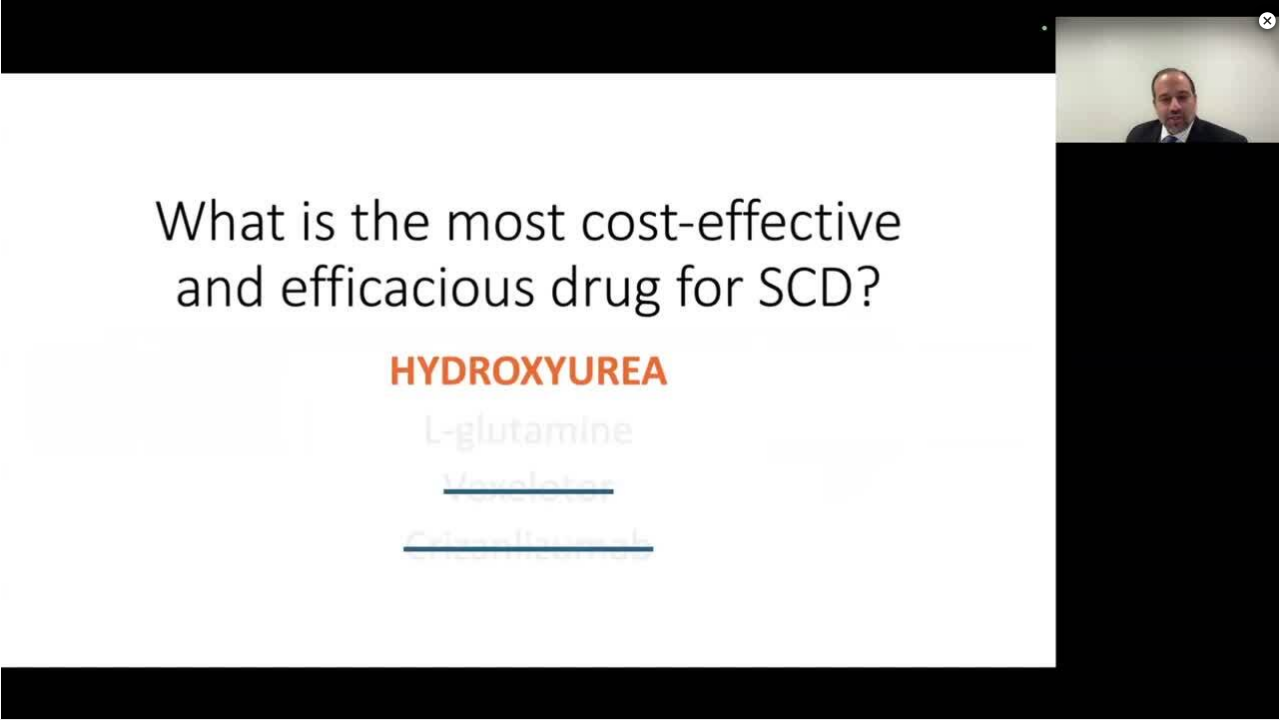 type 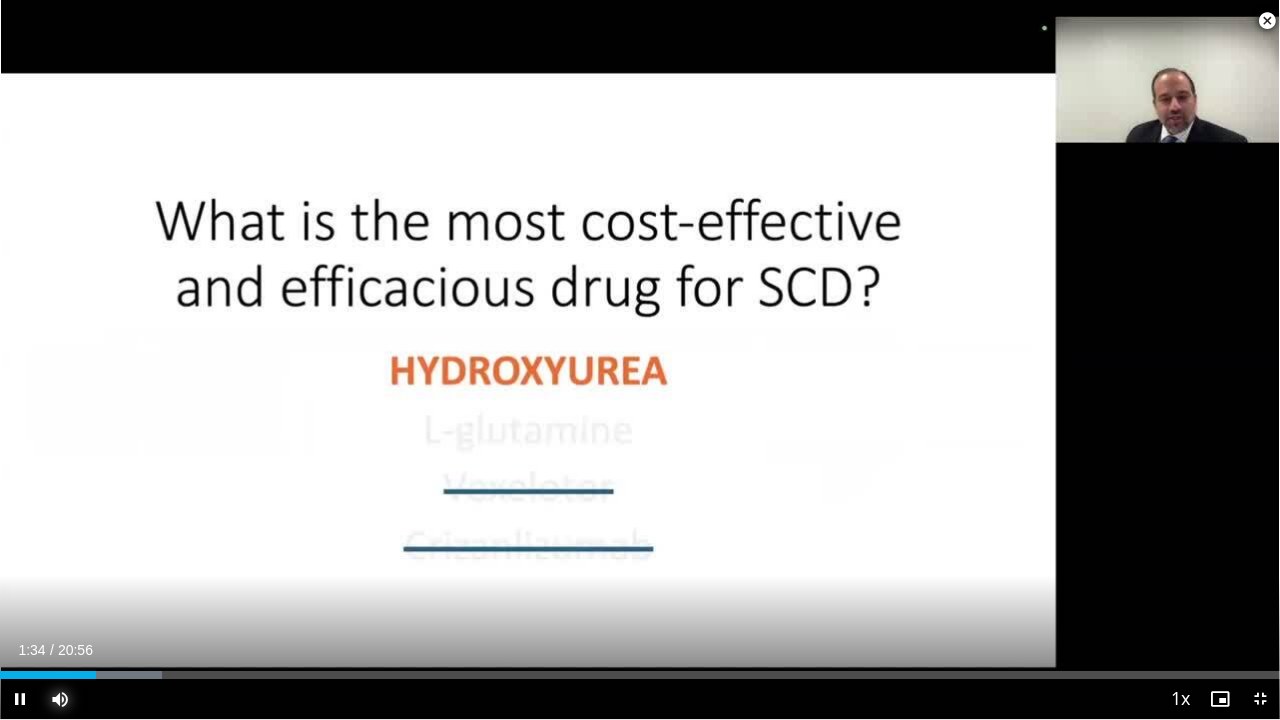 drag, startPoint x: 43, startPoint y: 677, endPoint x: 59, endPoint y: 680, distance: 16.27882 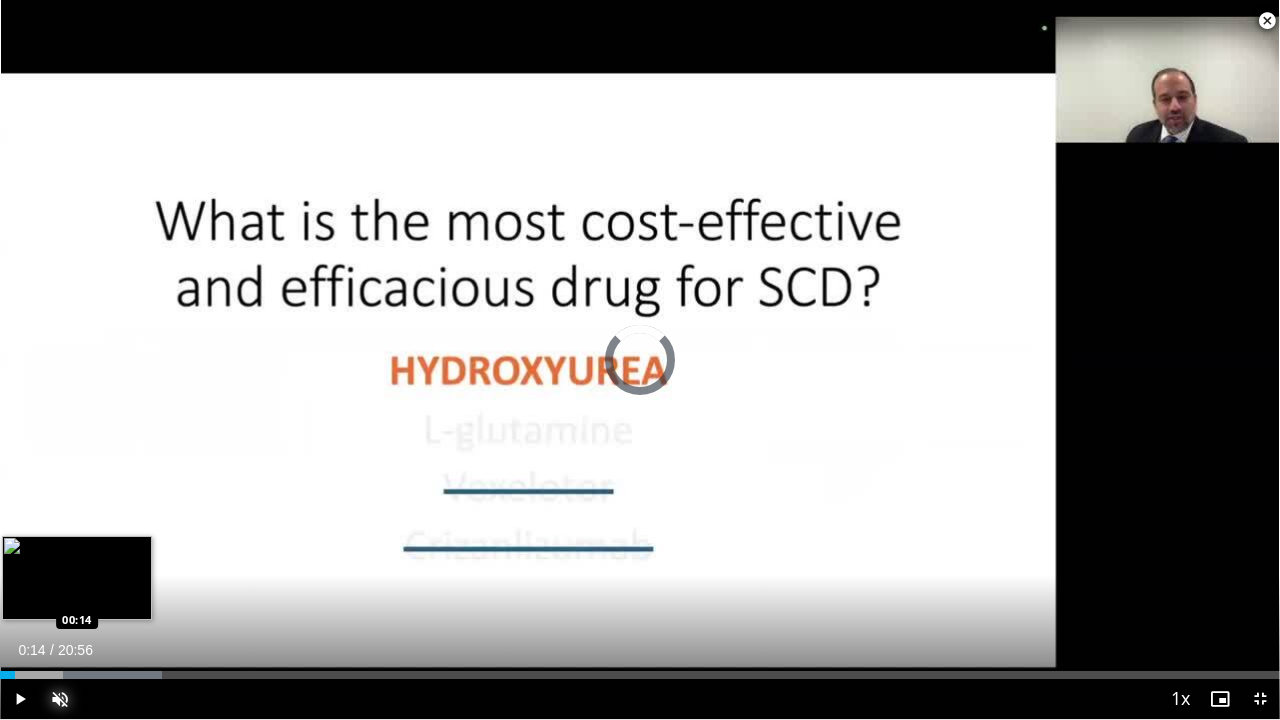 click on "01:37" at bounding box center [7, 675] 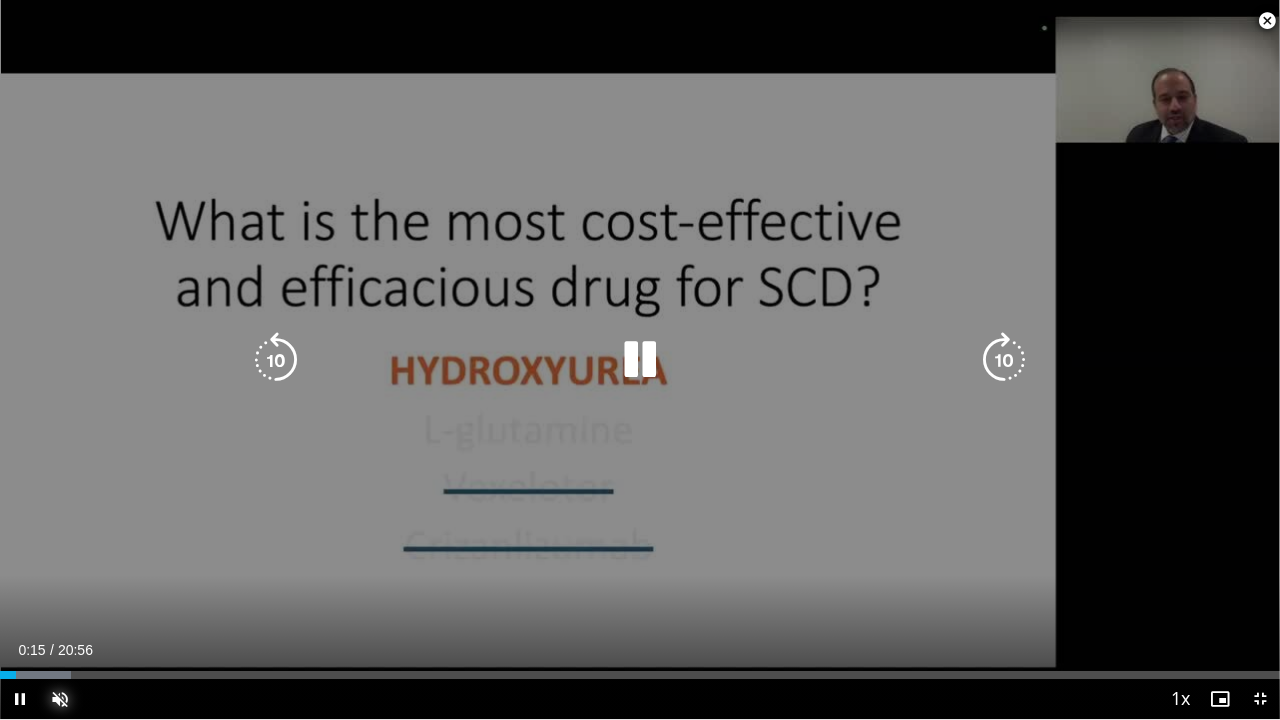 type 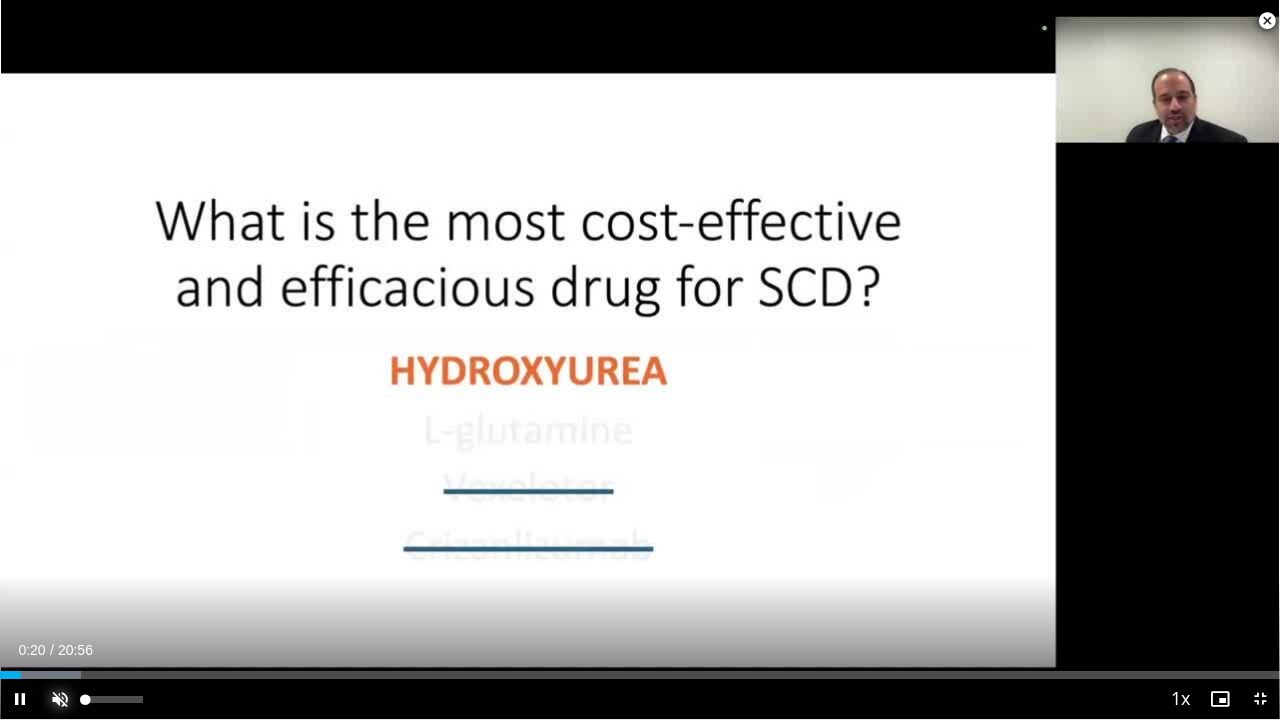 click at bounding box center (60, 699) 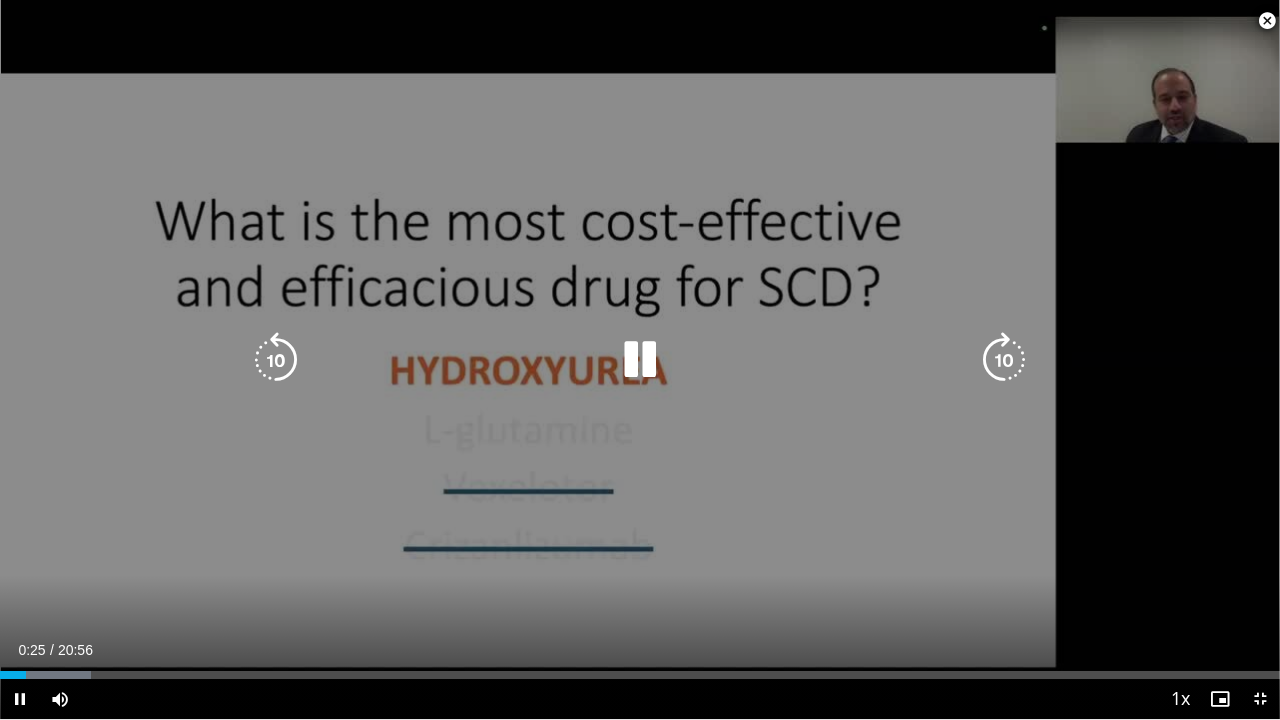 click at bounding box center (1004, 360) 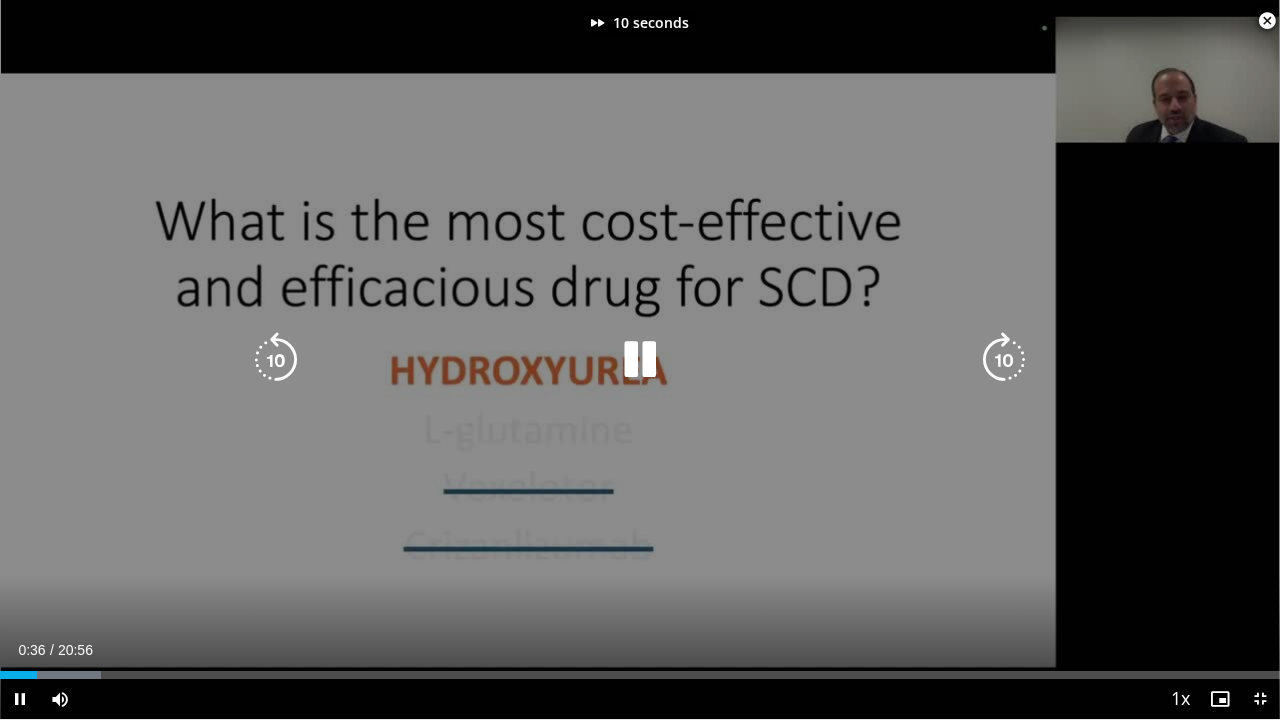 click at bounding box center (1004, 360) 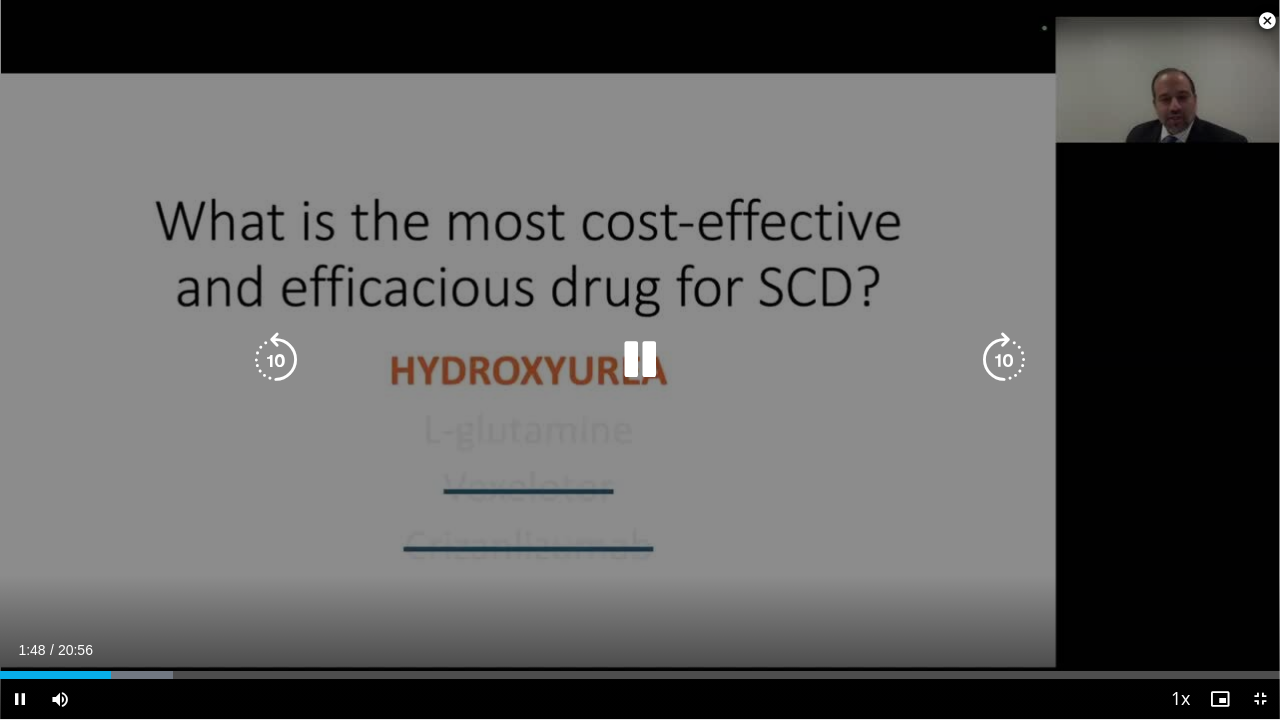 click at bounding box center (276, 360) 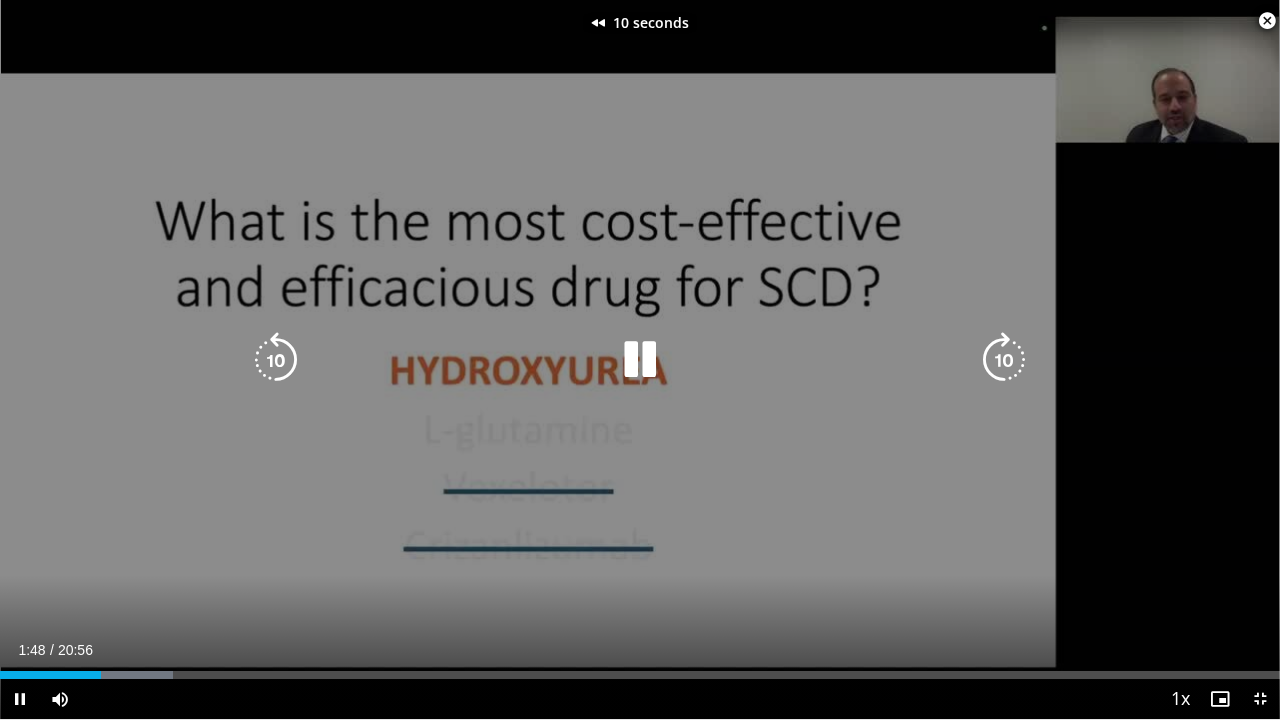 click at bounding box center (276, 360) 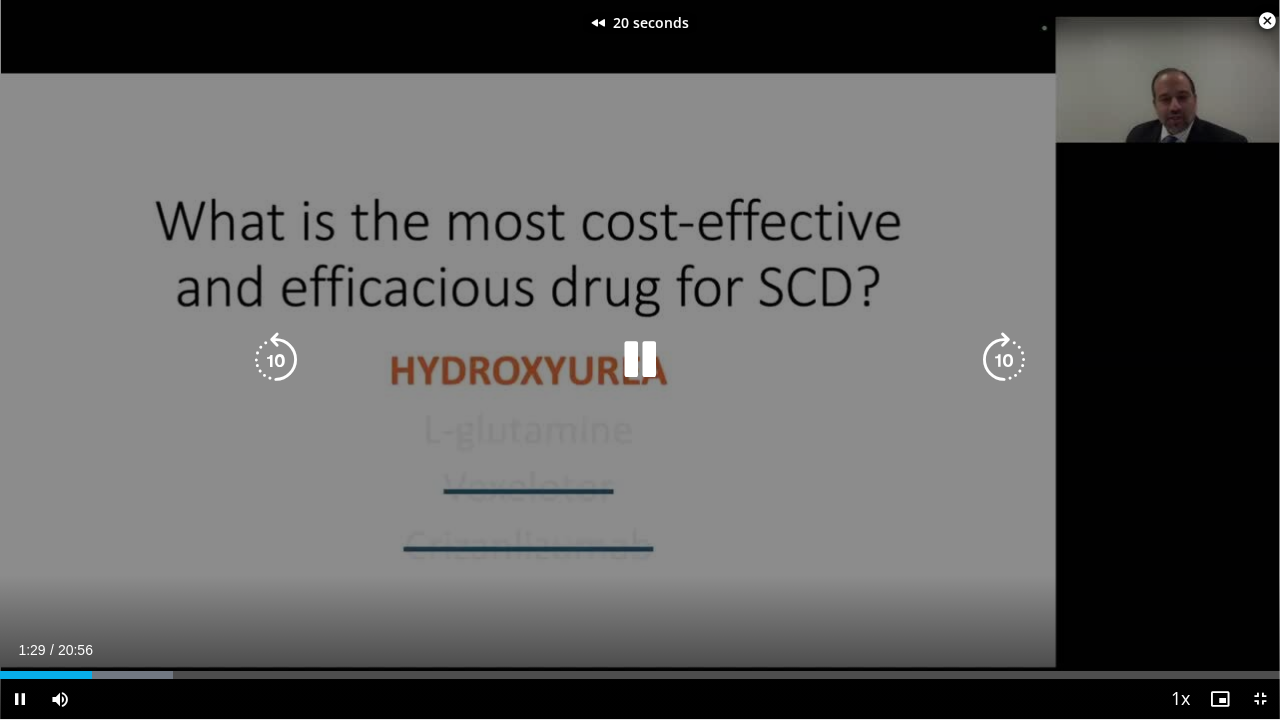 click at bounding box center (276, 360) 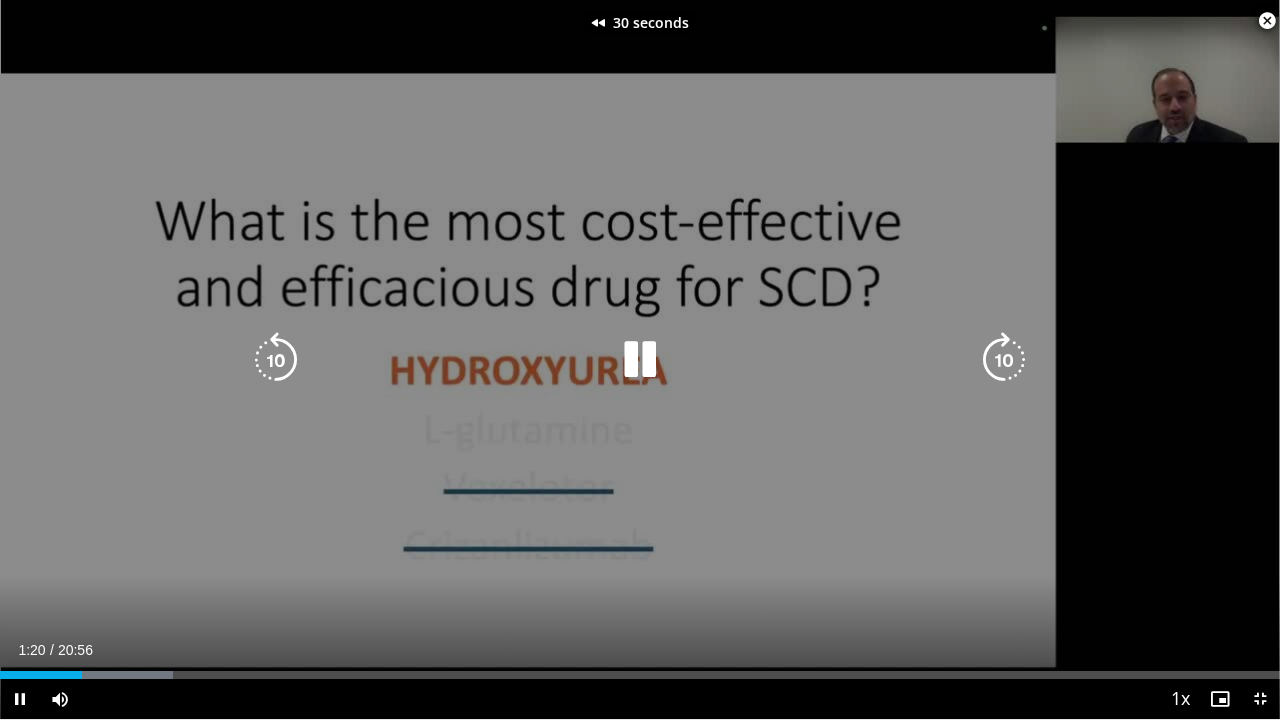 click at bounding box center (276, 360) 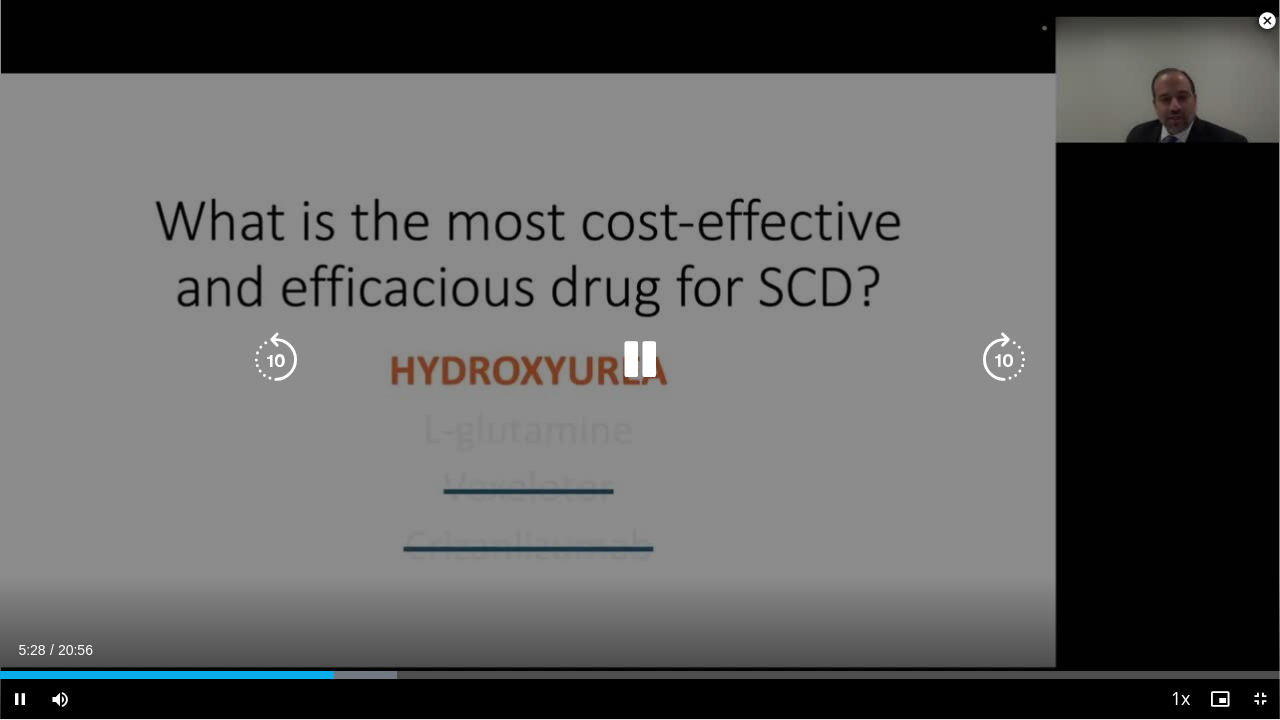 click at bounding box center [276, 360] 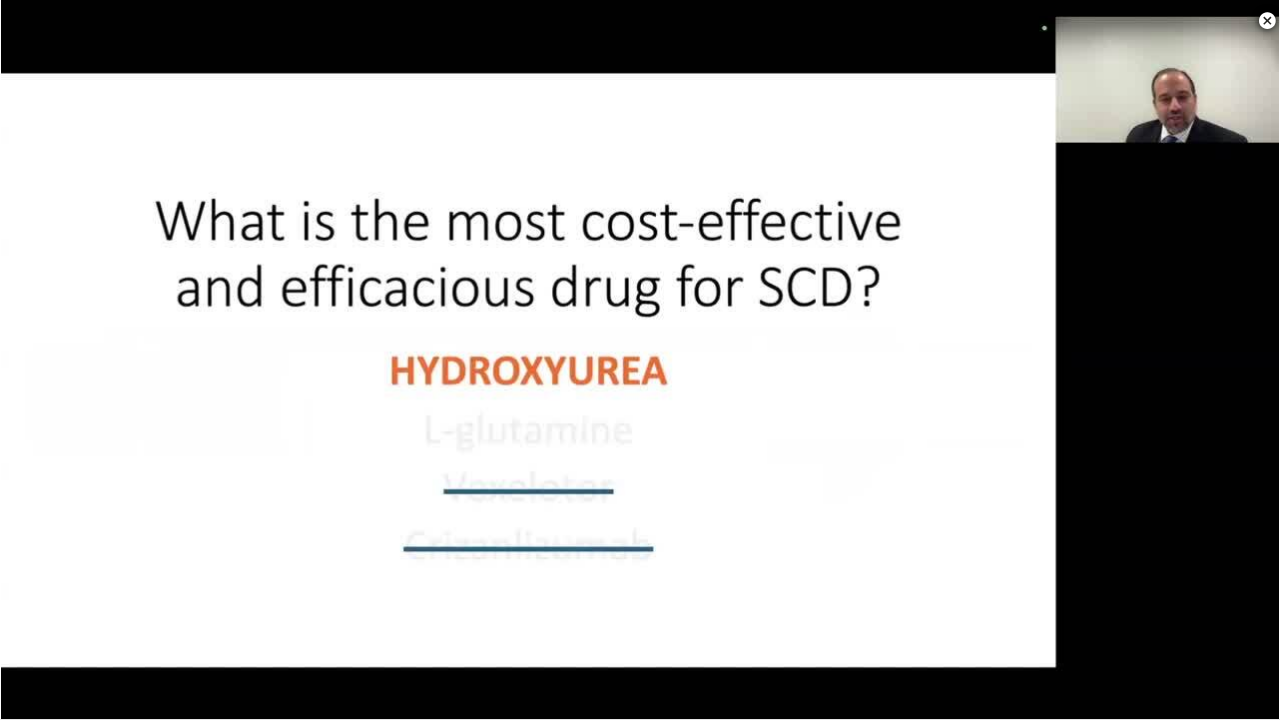 type 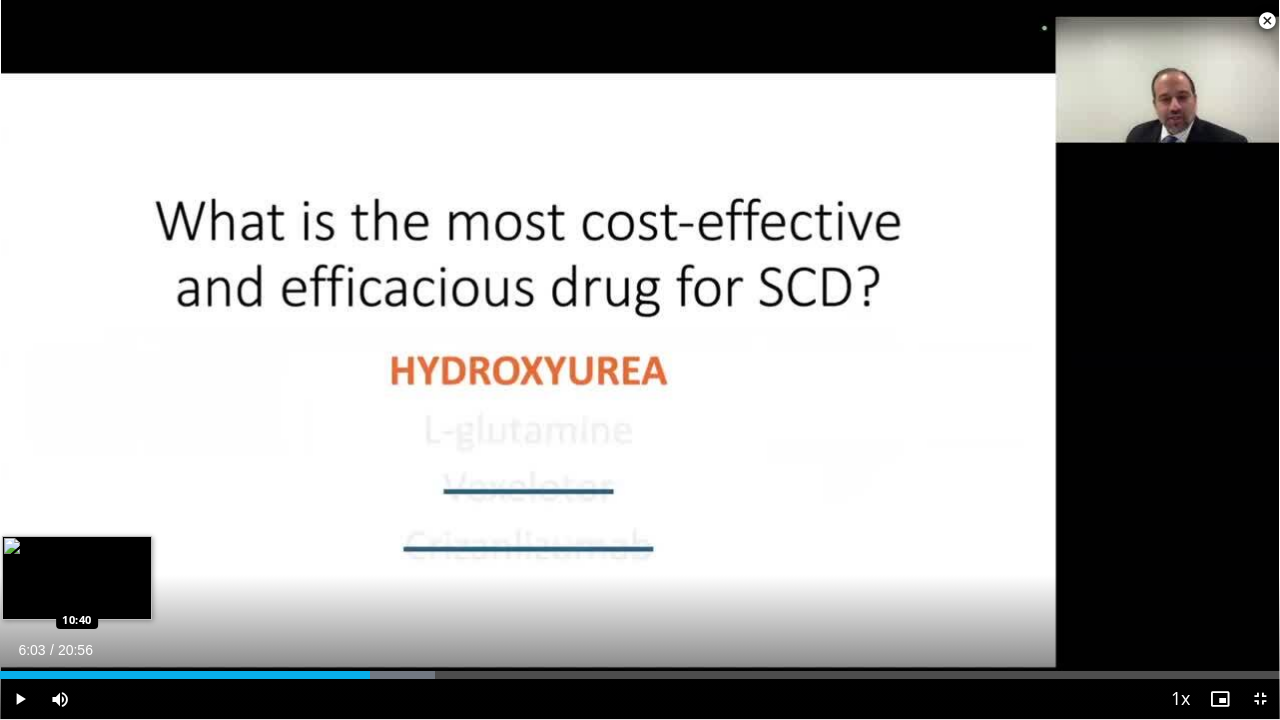 click on "Loaded :  33.95% 06:03 10:40" at bounding box center [640, 669] 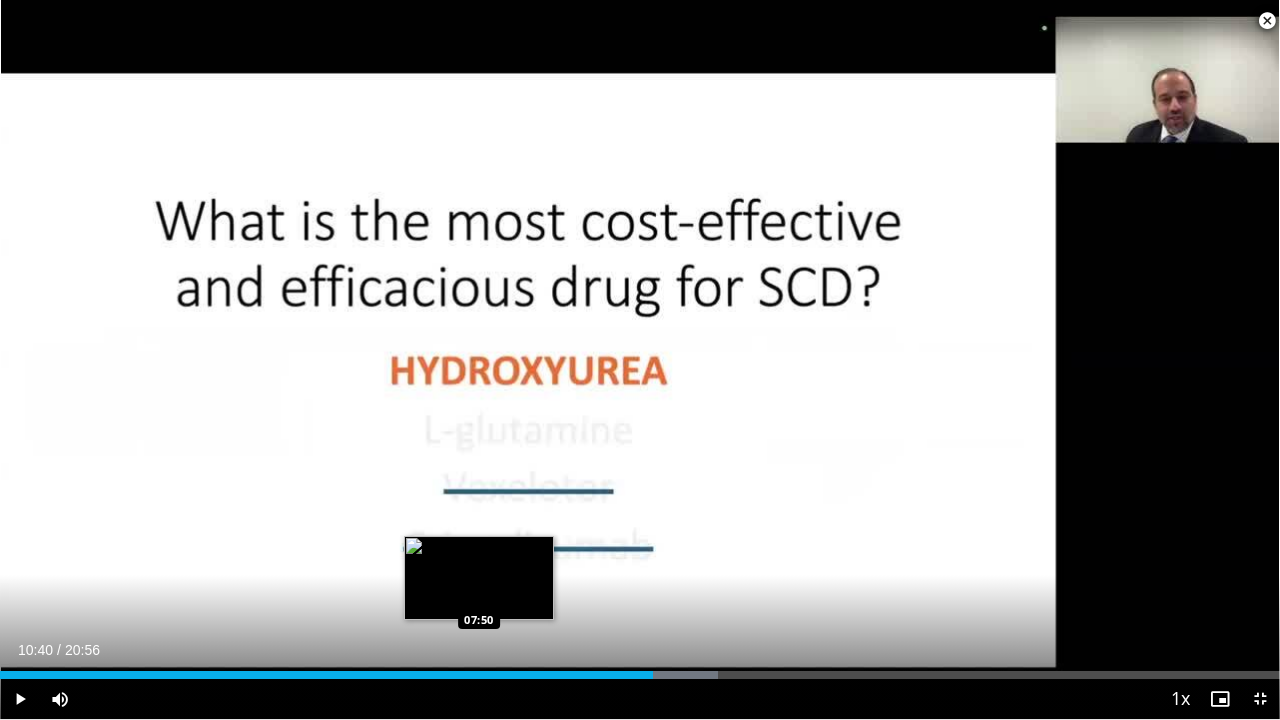 click on "10:40" at bounding box center (326, 675) 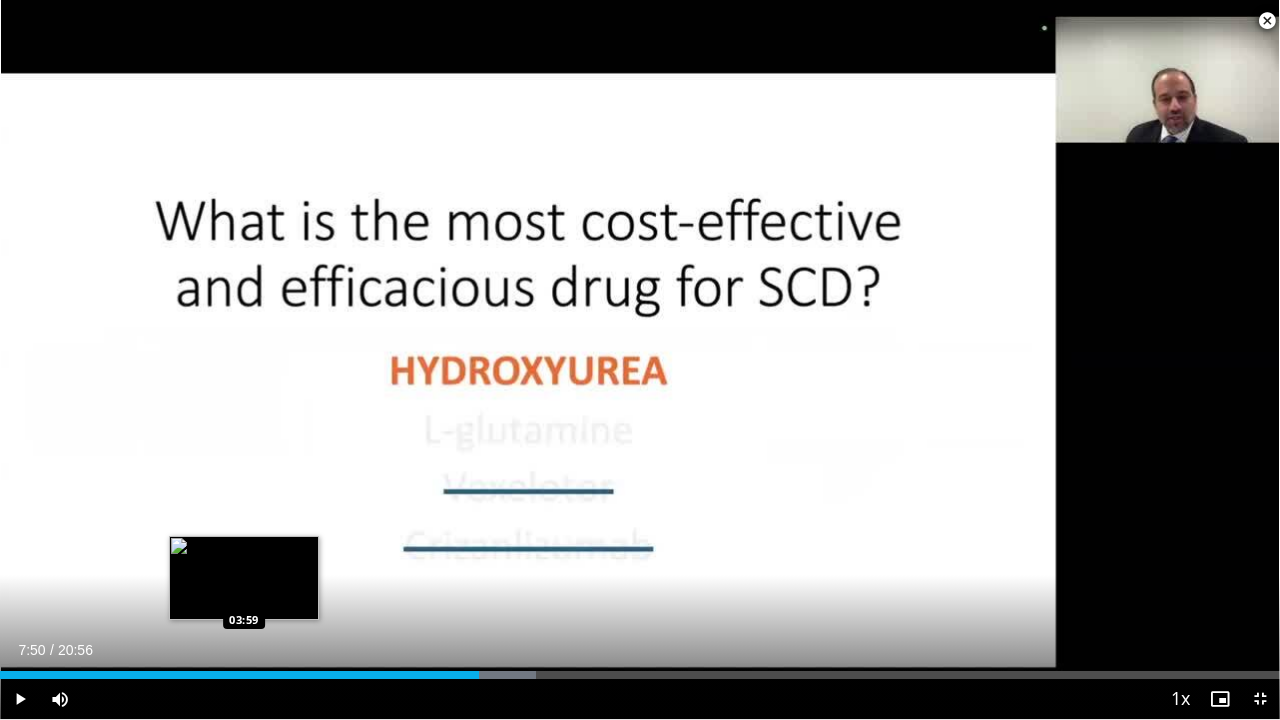 click on "07:50" at bounding box center [239, 675] 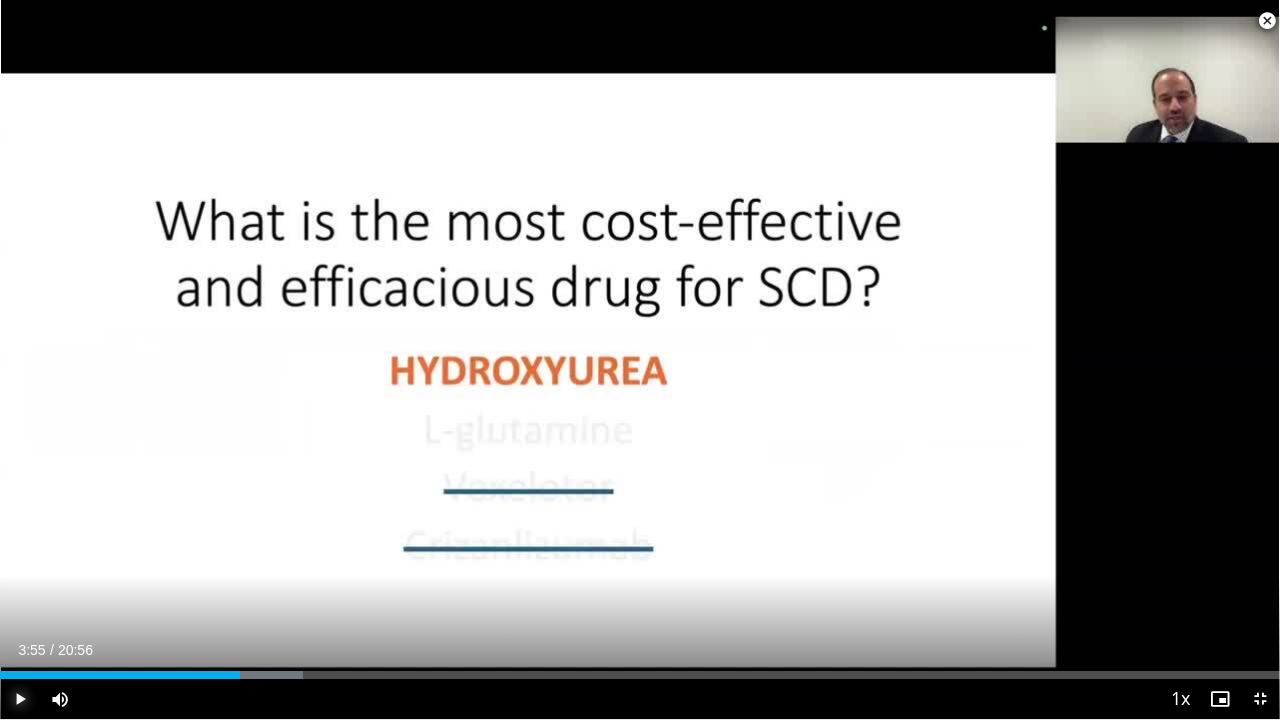 click at bounding box center (20, 699) 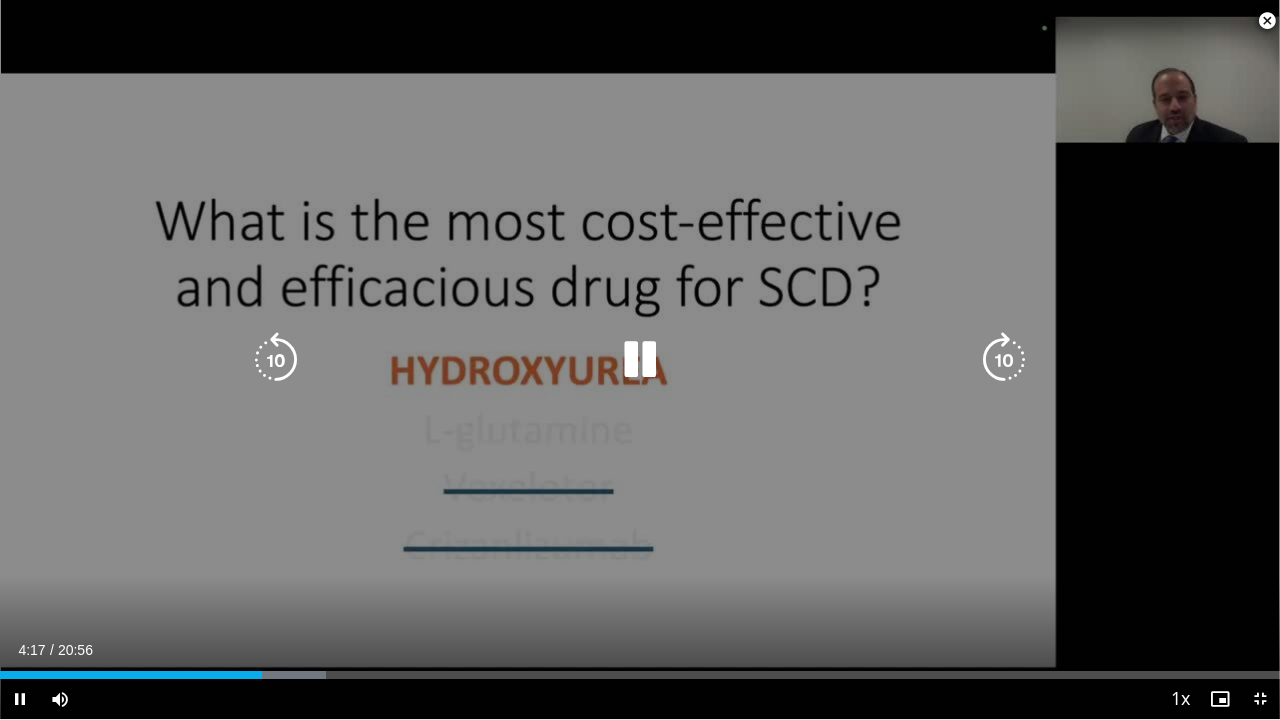 click at bounding box center [1004, 360] 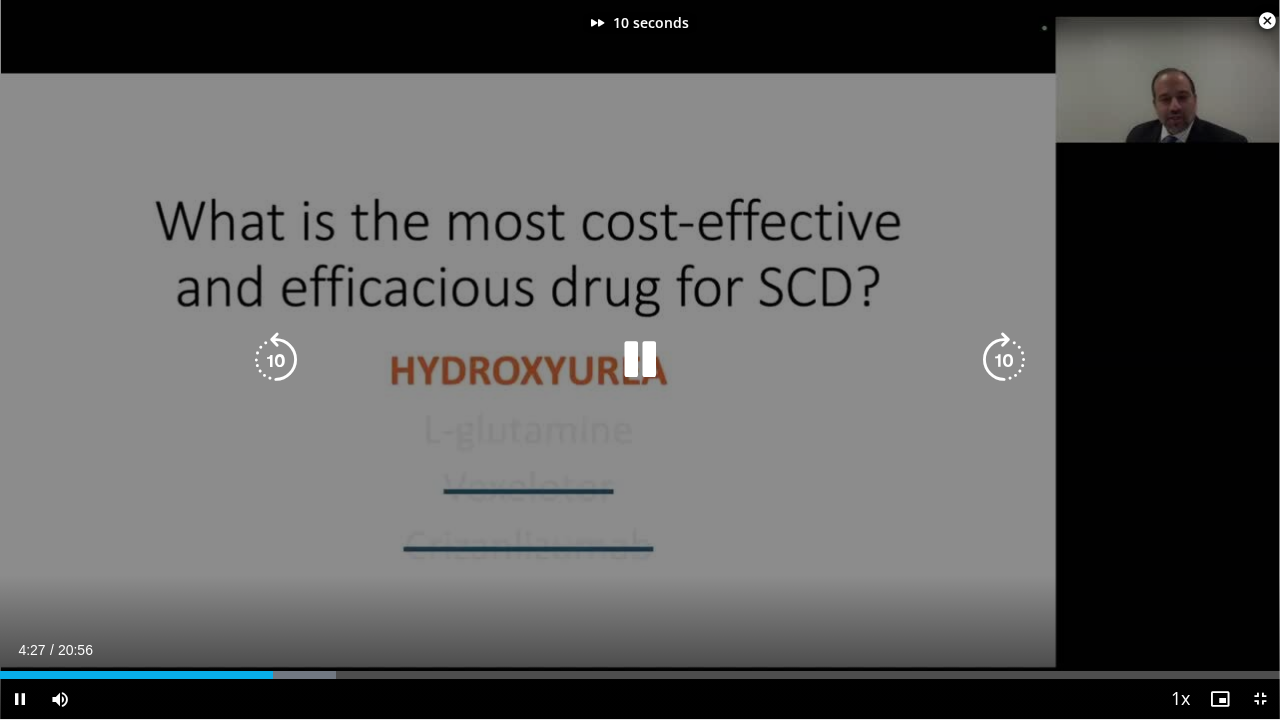 click at bounding box center [1004, 360] 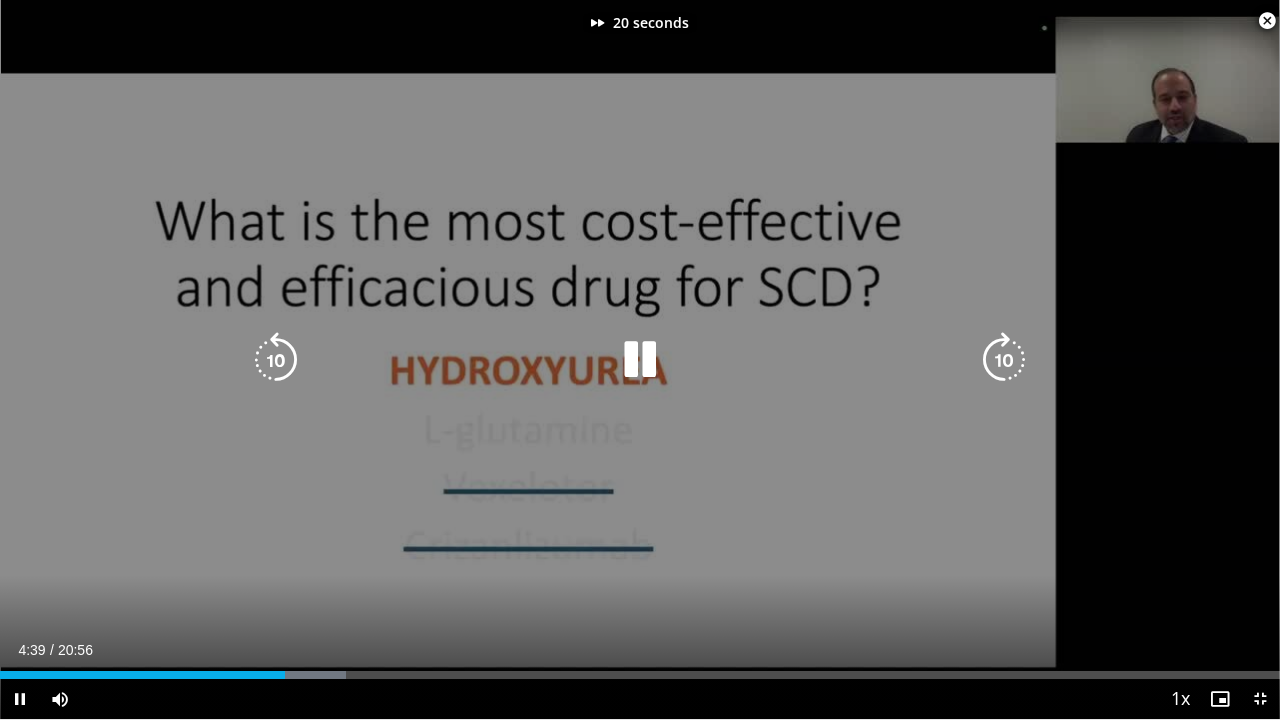click at bounding box center (1004, 360) 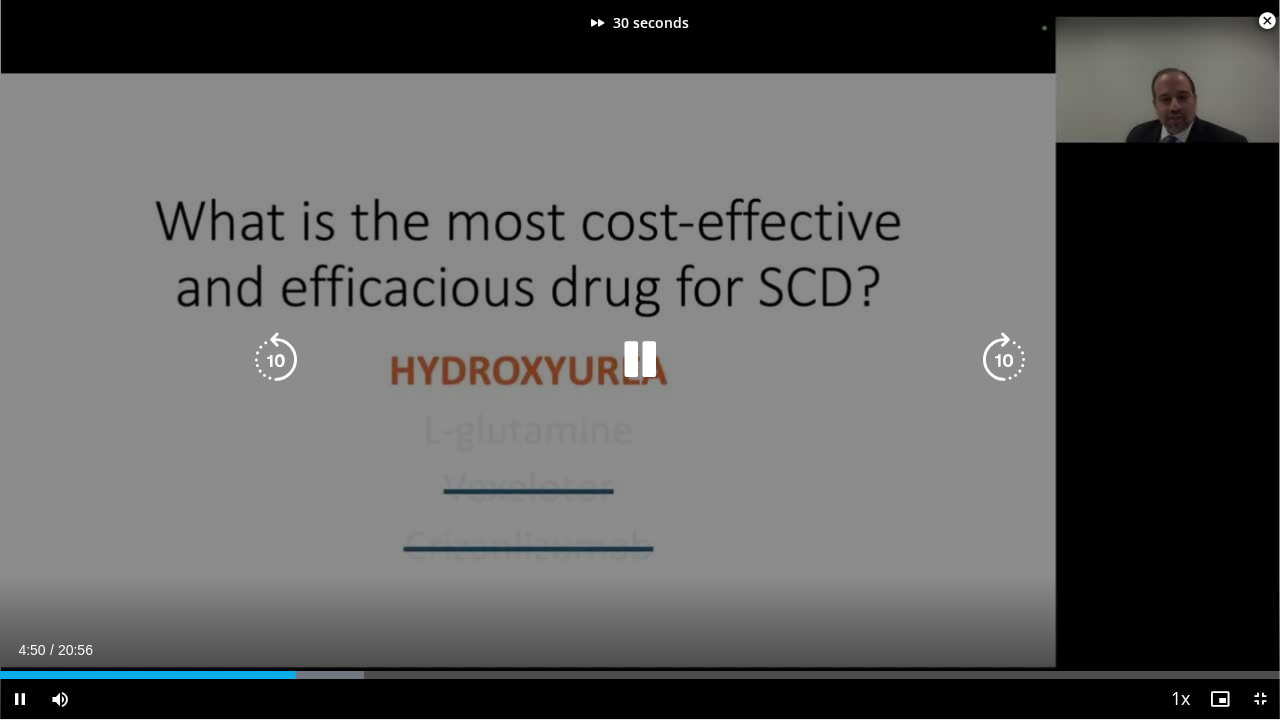 click at bounding box center [1004, 360] 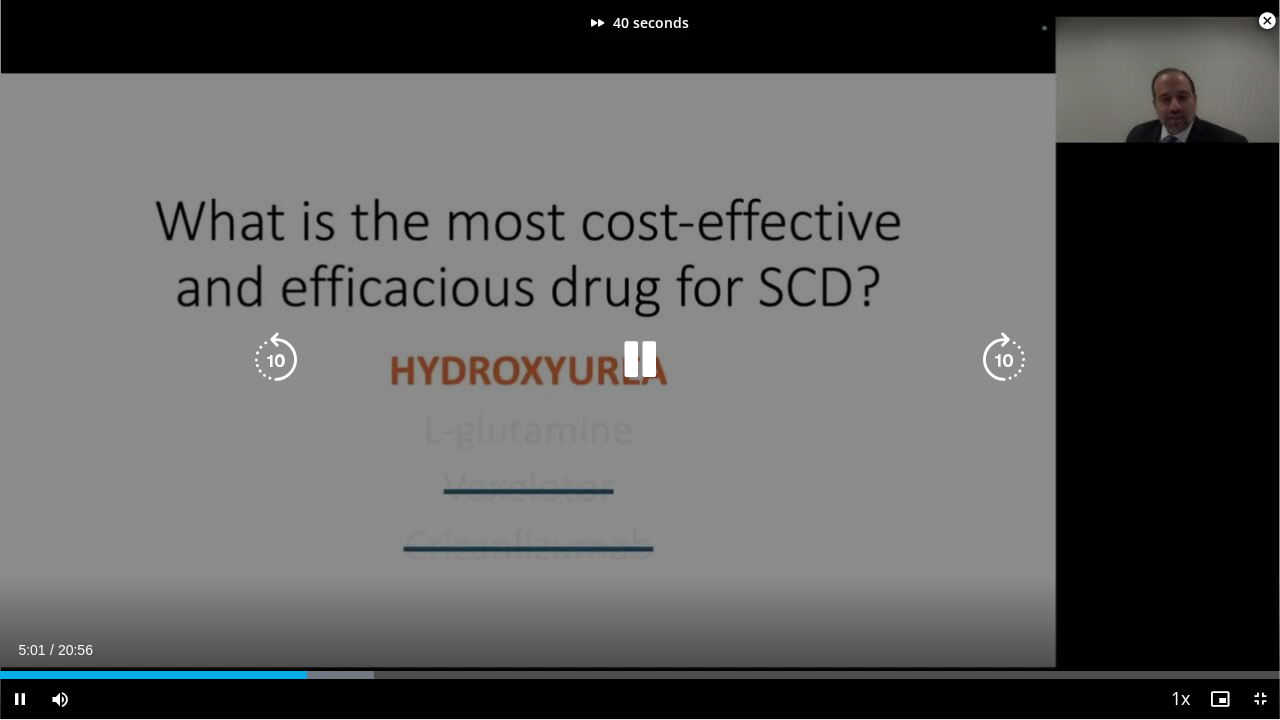click at bounding box center (1004, 360) 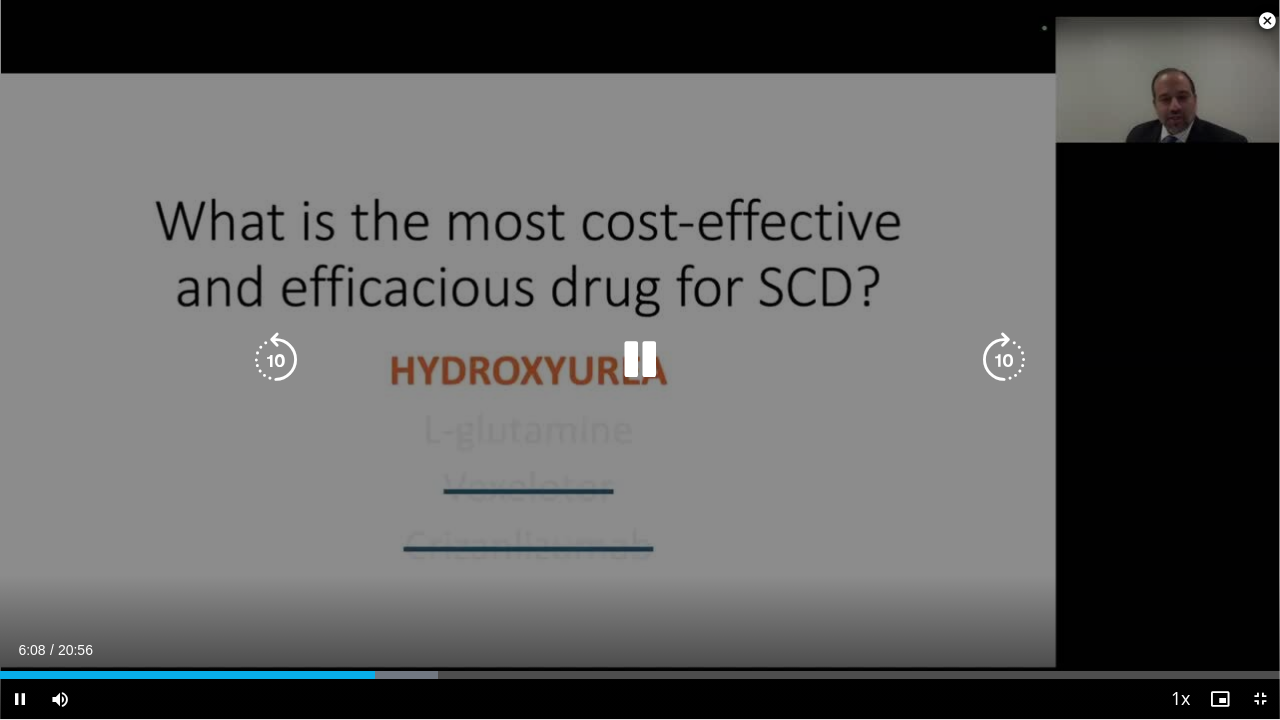 click at bounding box center [276, 360] 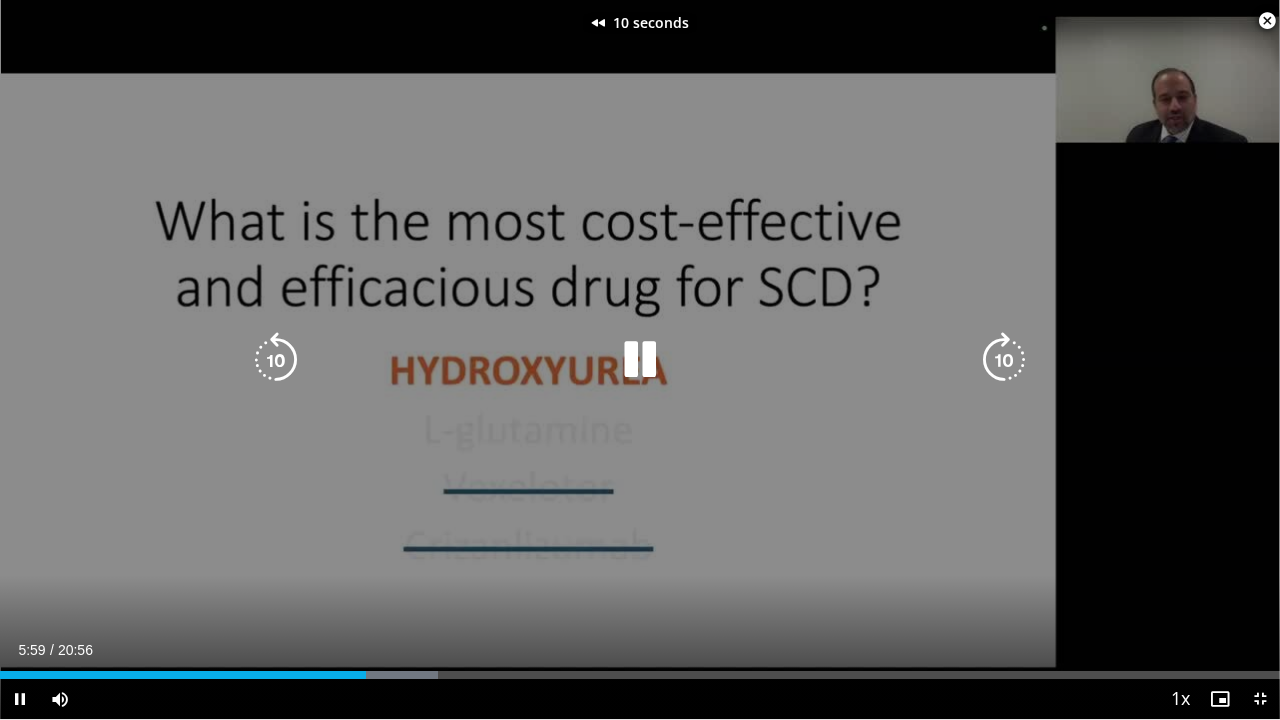 click on "10 seconds
Tap to unmute" at bounding box center [640, 359] 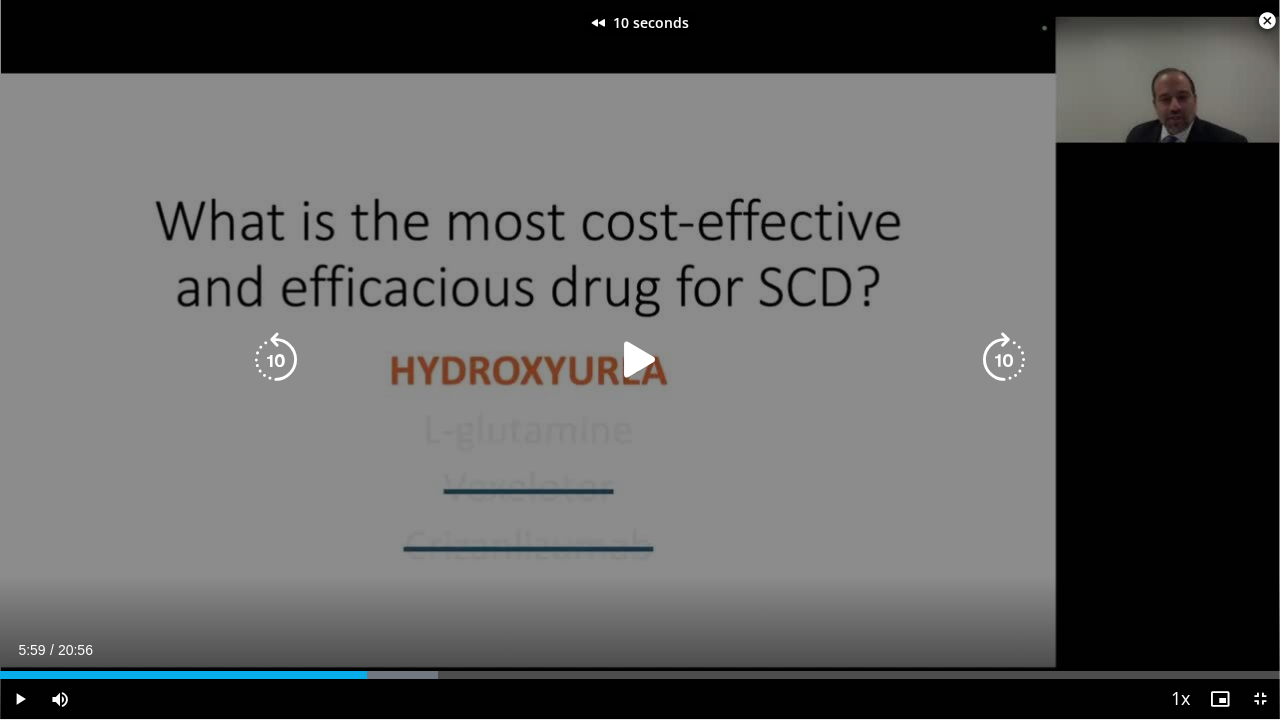 click at bounding box center [276, 360] 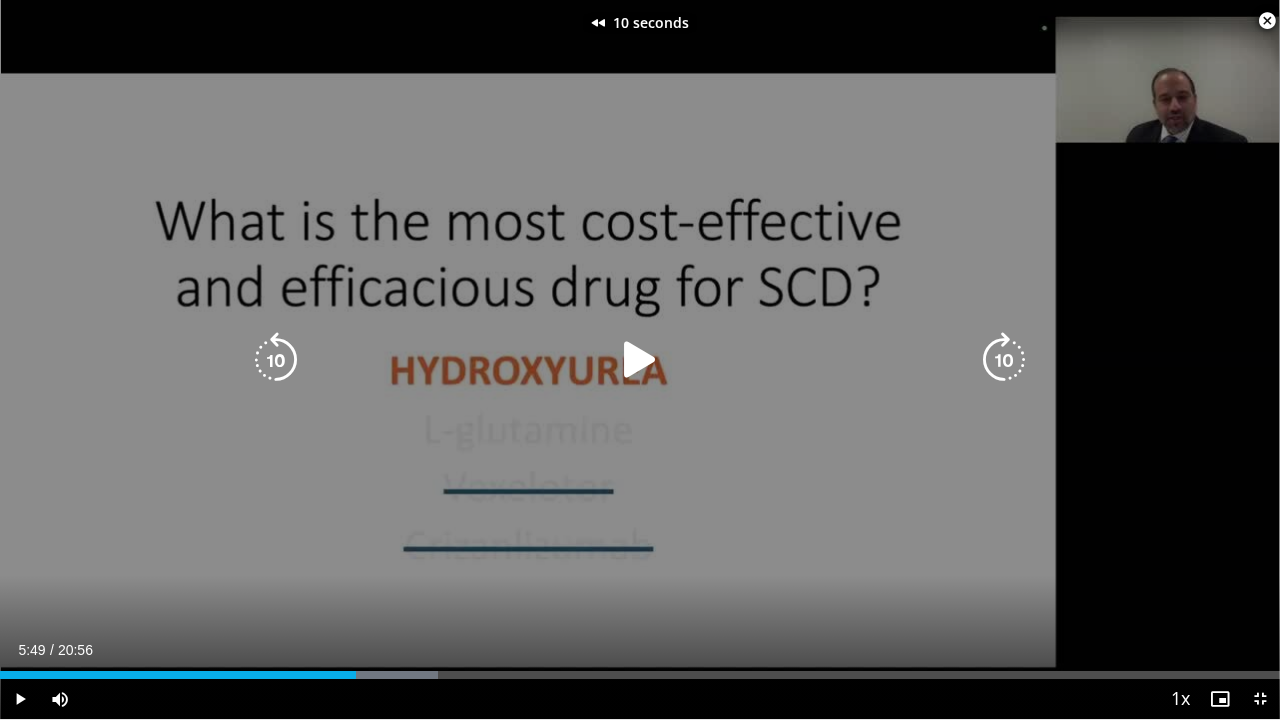 click at bounding box center [276, 360] 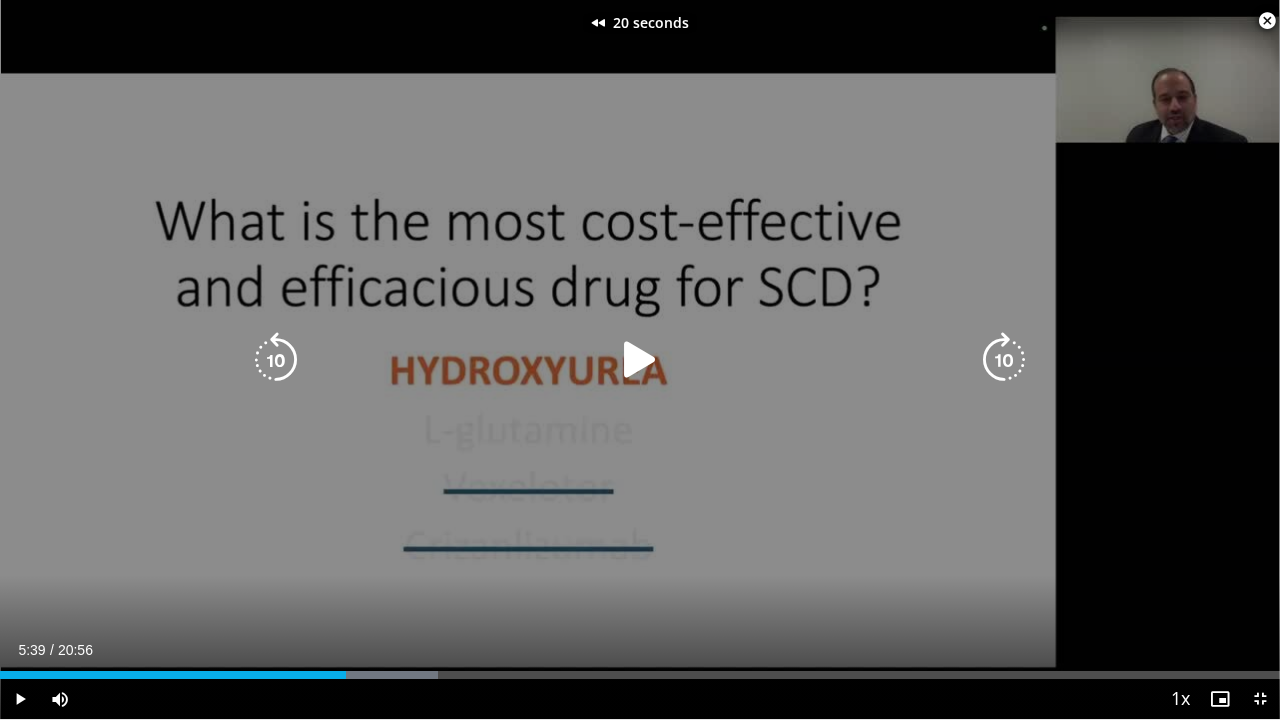 click at bounding box center (276, 360) 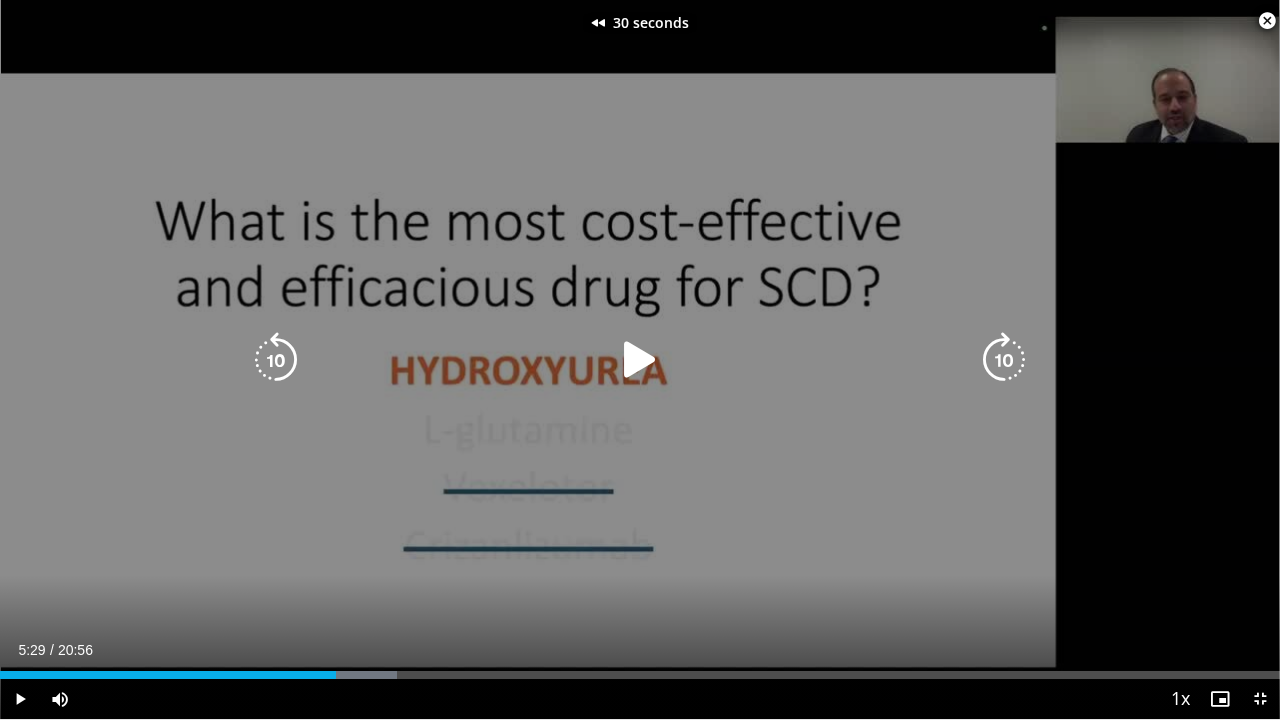 click at bounding box center (640, 360) 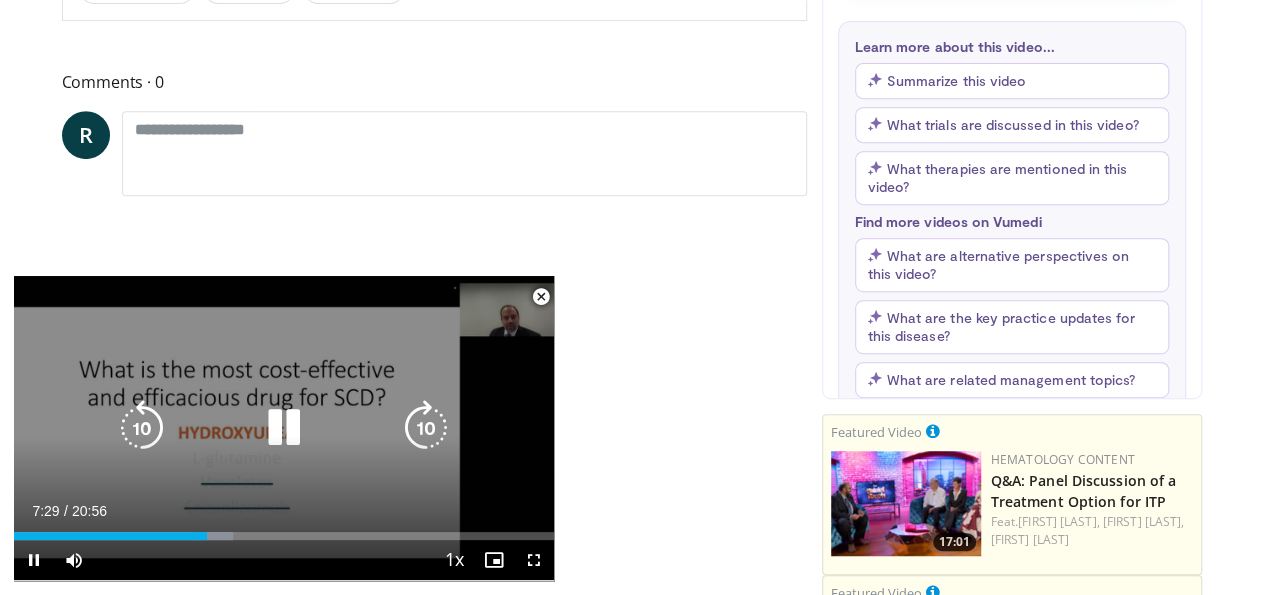 click on "30 seconds
Tap to unmute" at bounding box center (284, 428) 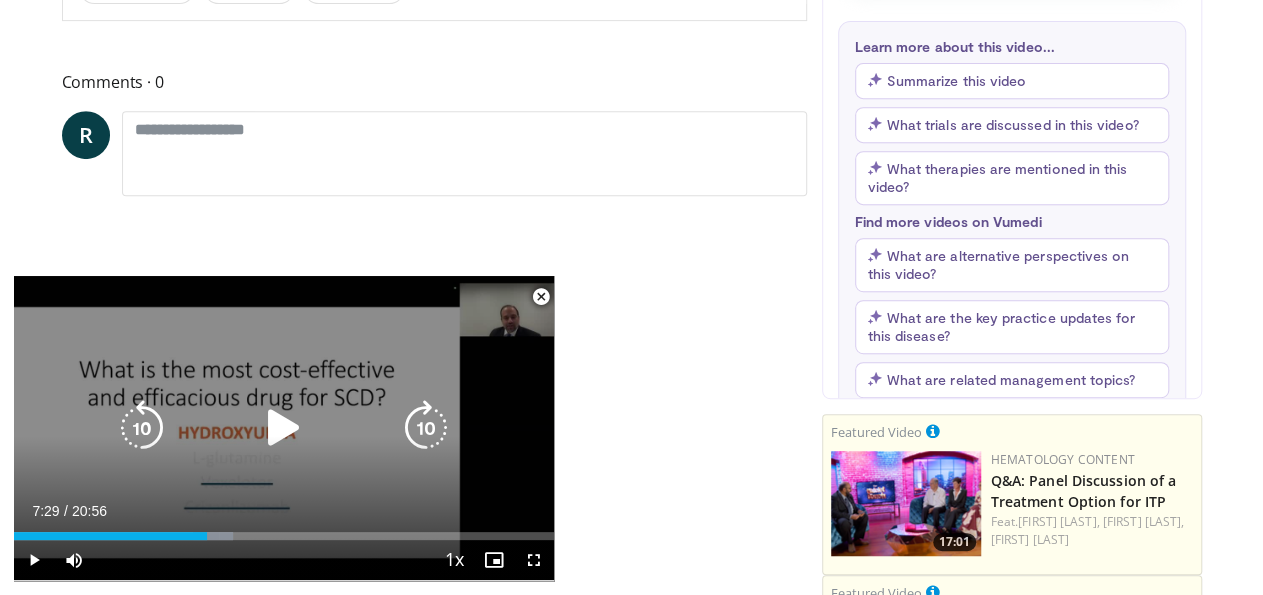 click on "30 seconds
Tap to unmute" at bounding box center (284, 428) 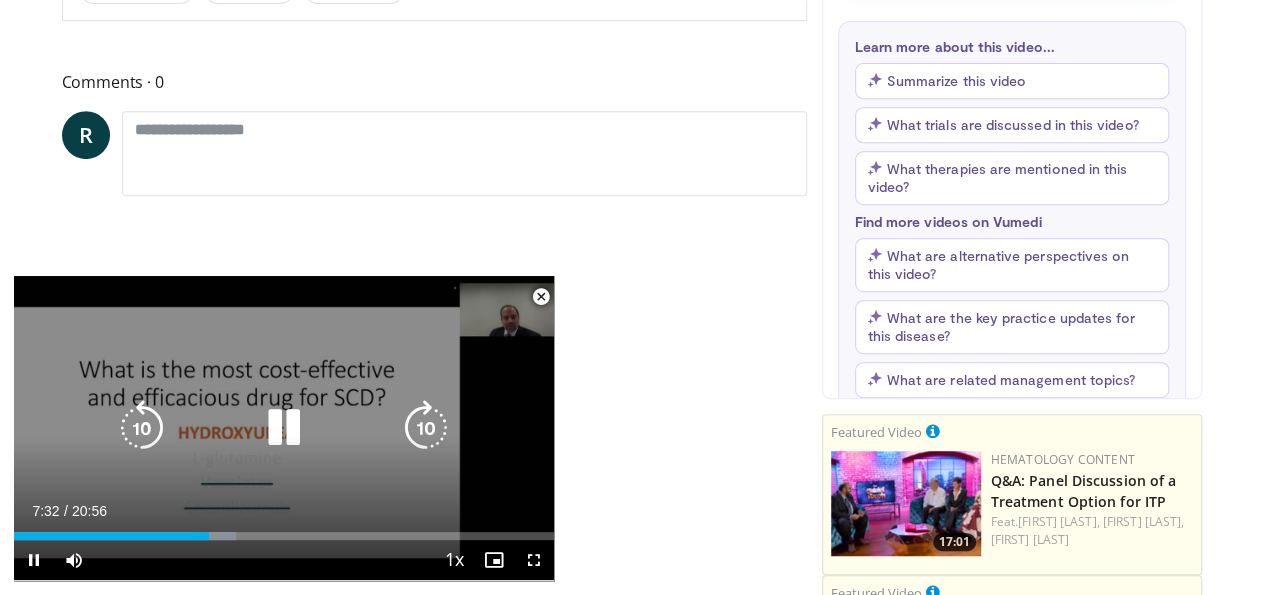 click on "30 seconds
Tap to unmute" at bounding box center [284, 428] 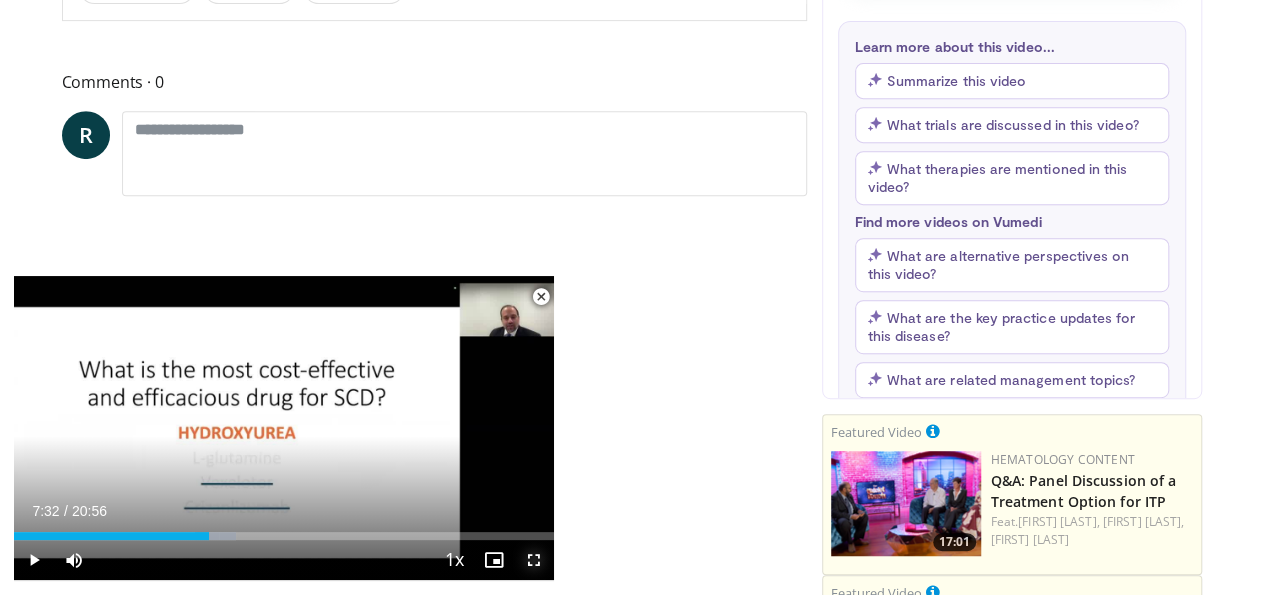click at bounding box center (534, 560) 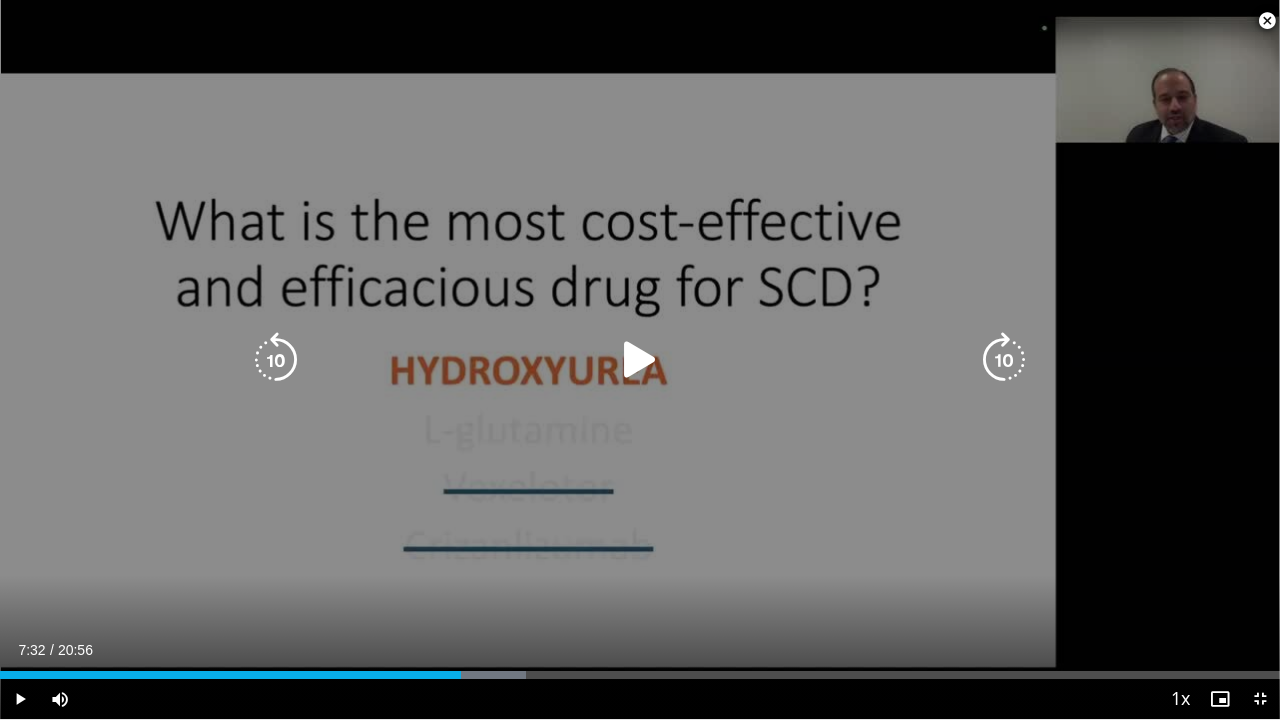 click on "30 seconds
Tap to unmute" at bounding box center (640, 359) 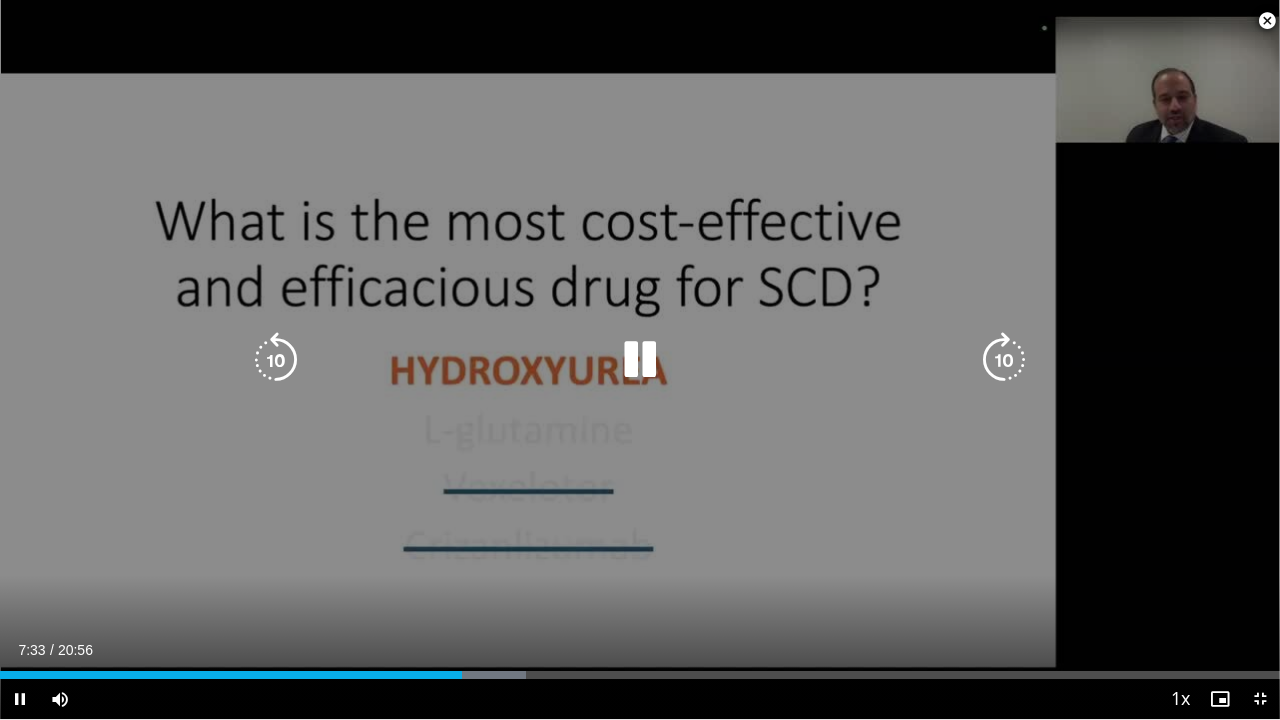 click at bounding box center [276, 360] 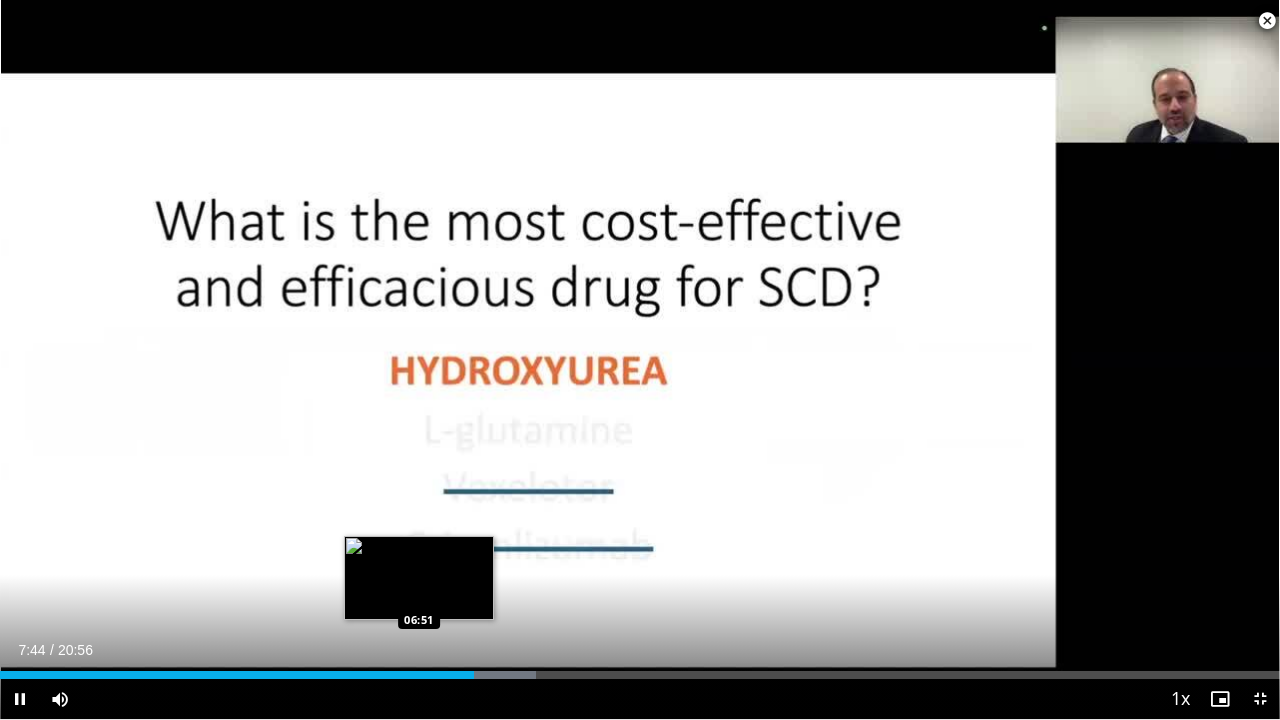 click on "07:44" at bounding box center [237, 675] 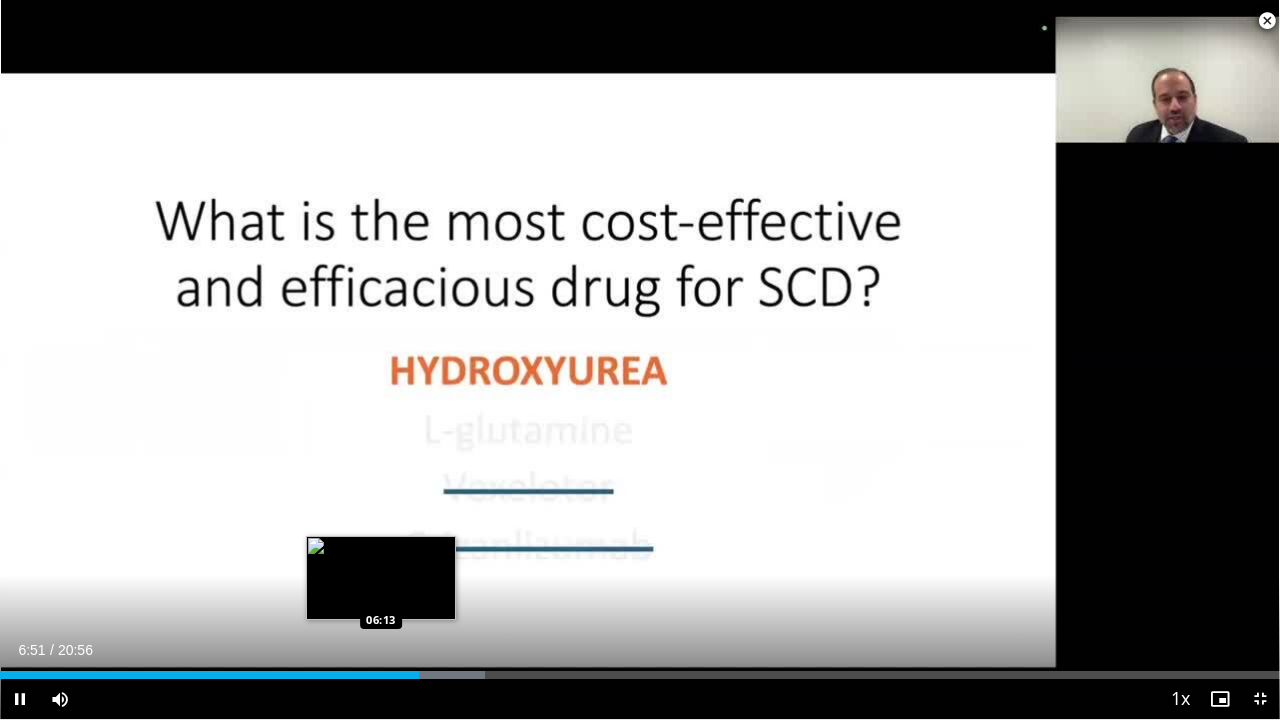 click on "06:51" at bounding box center (209, 675) 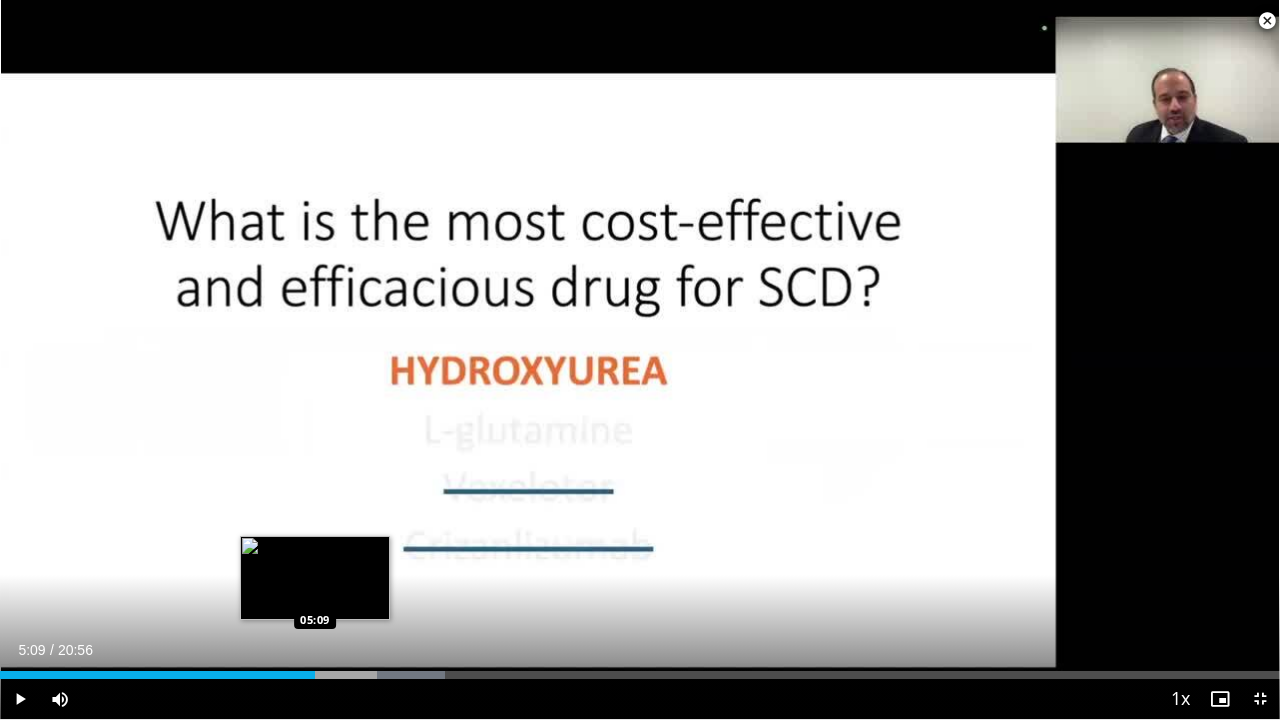 click on "06:15" at bounding box center [157, 675] 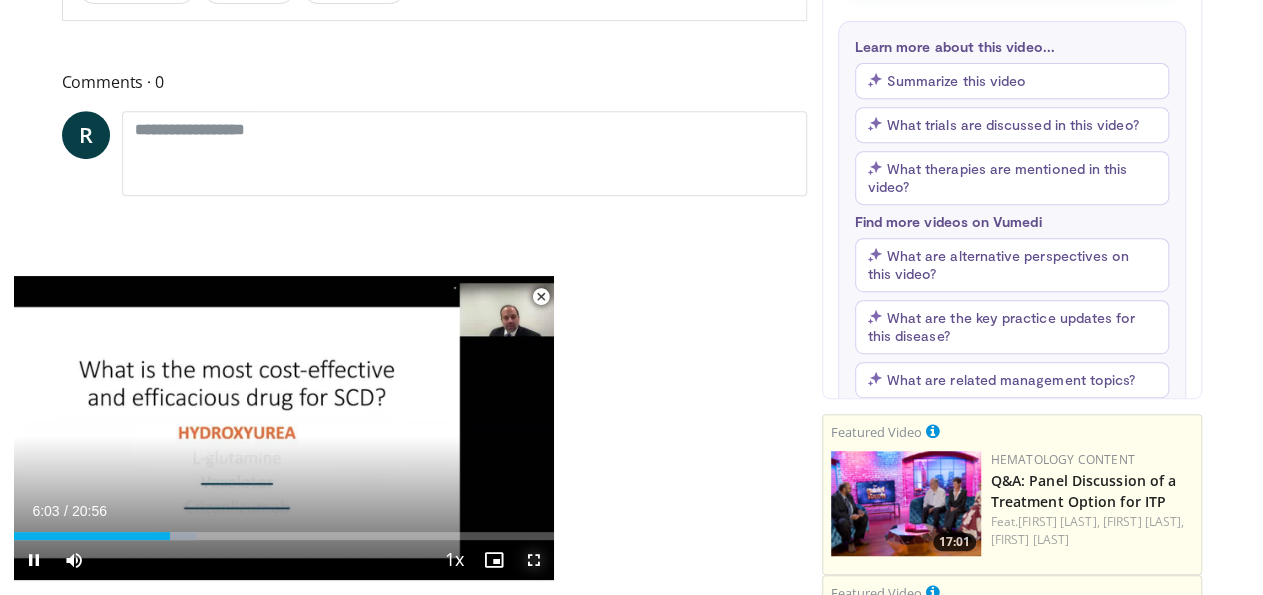 click at bounding box center [534, 560] 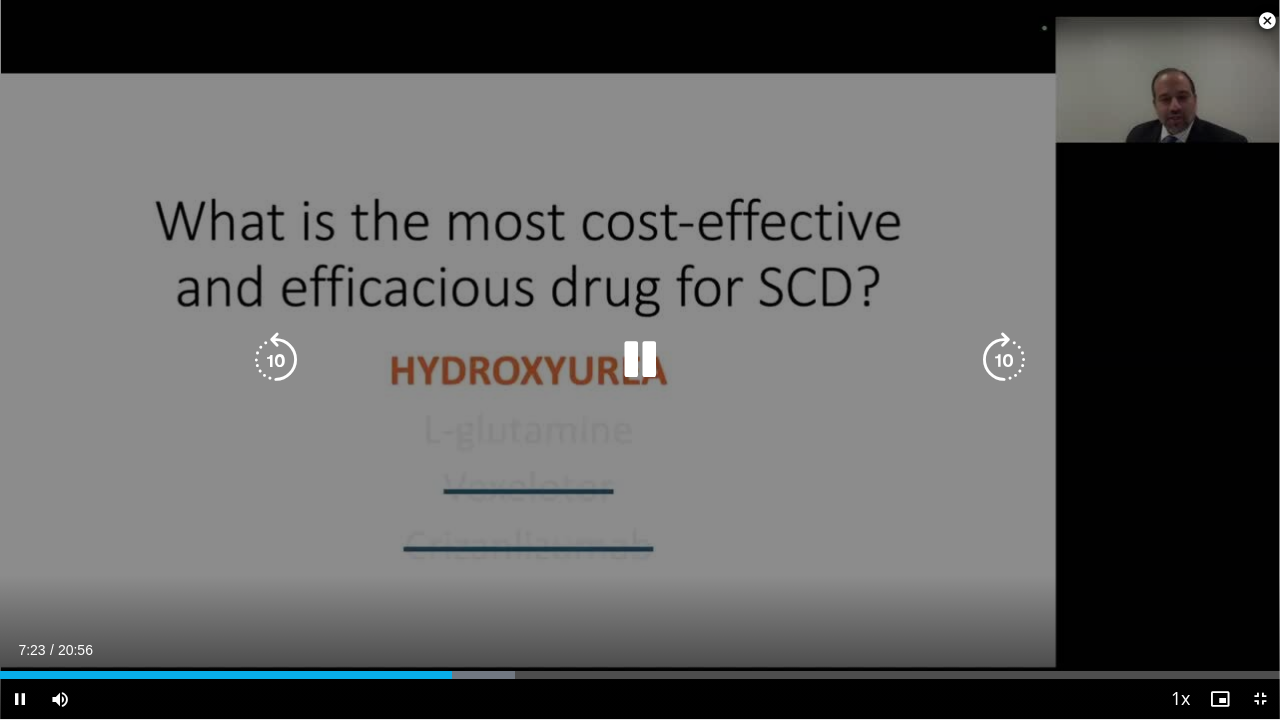 click at bounding box center (1004, 360) 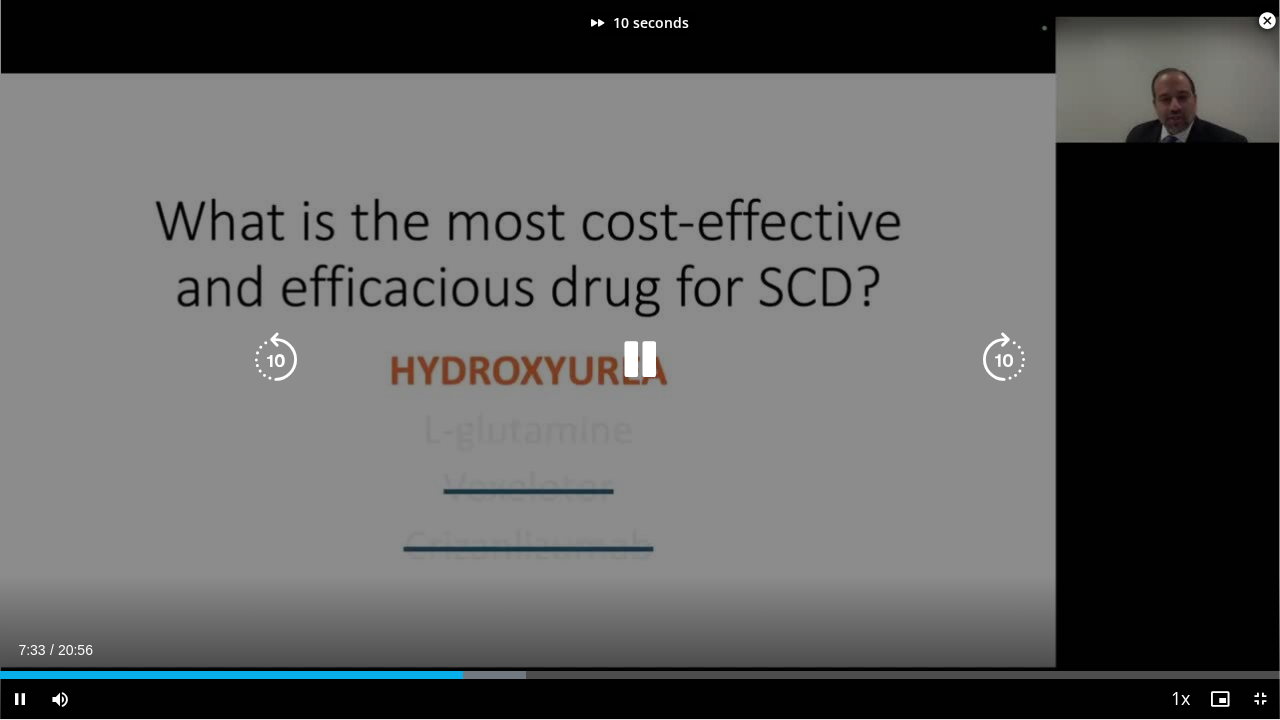 click at bounding box center [1004, 360] 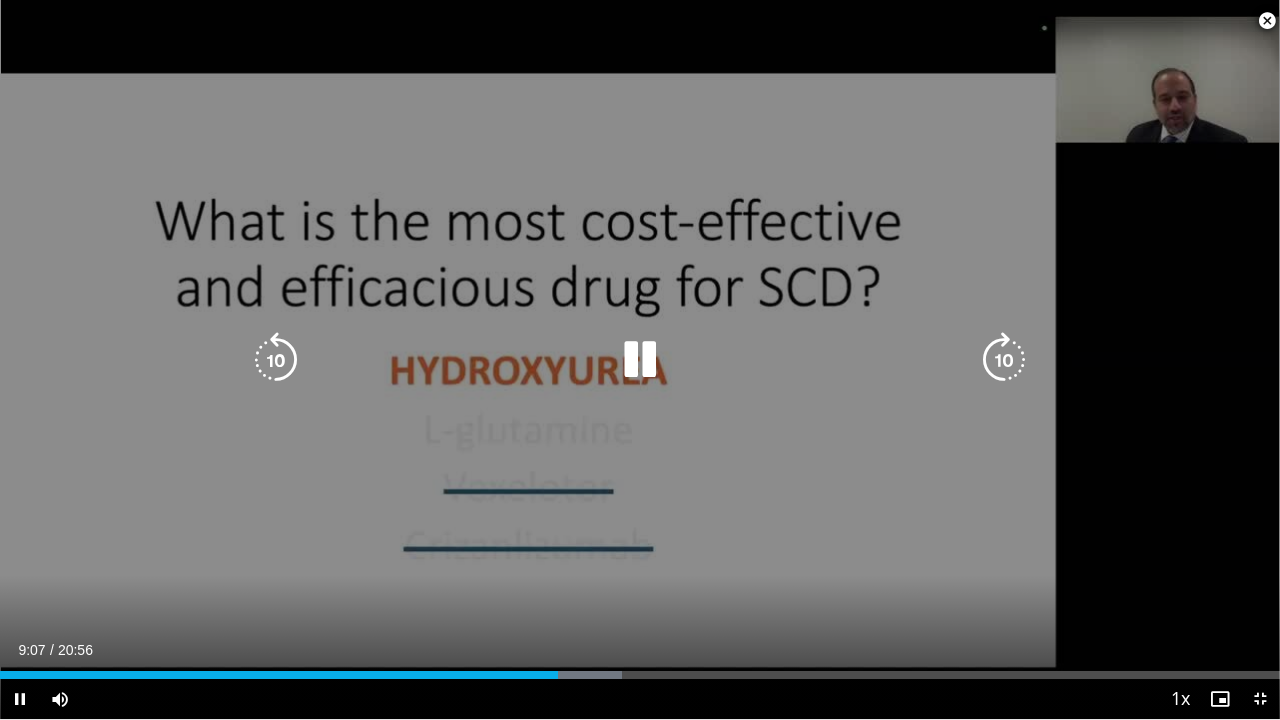 click at bounding box center [276, 360] 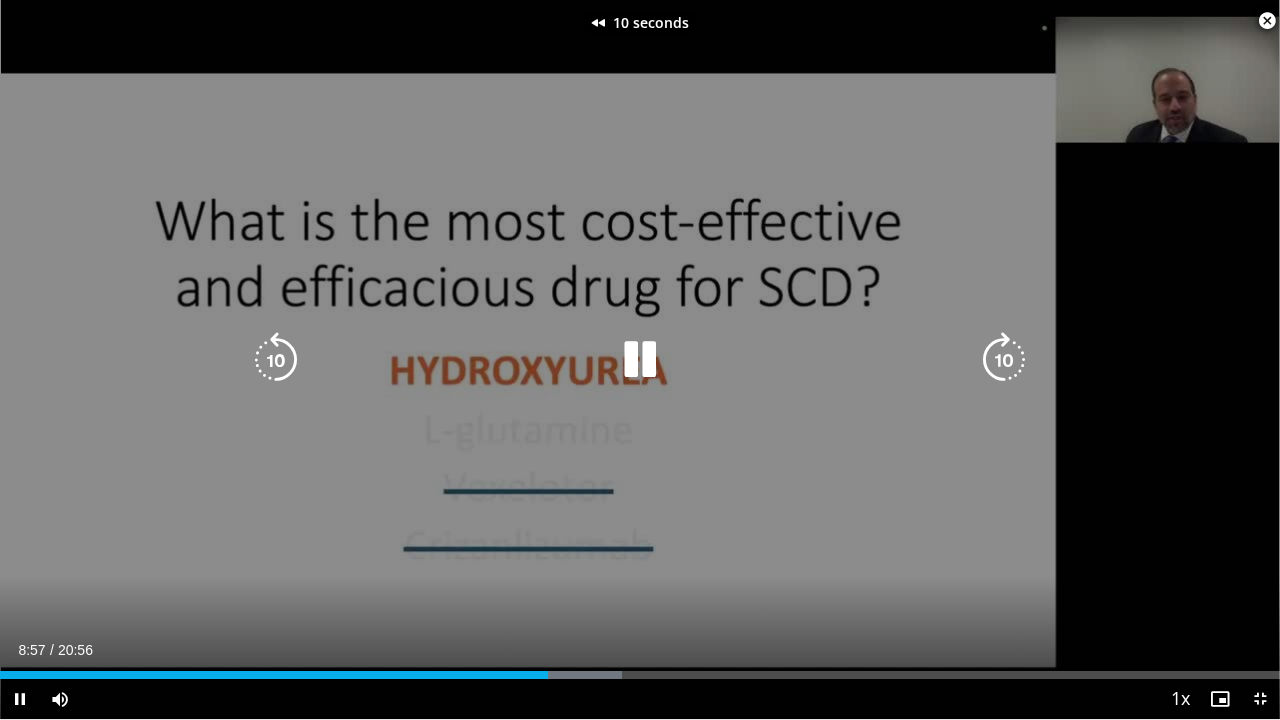 click at bounding box center (276, 360) 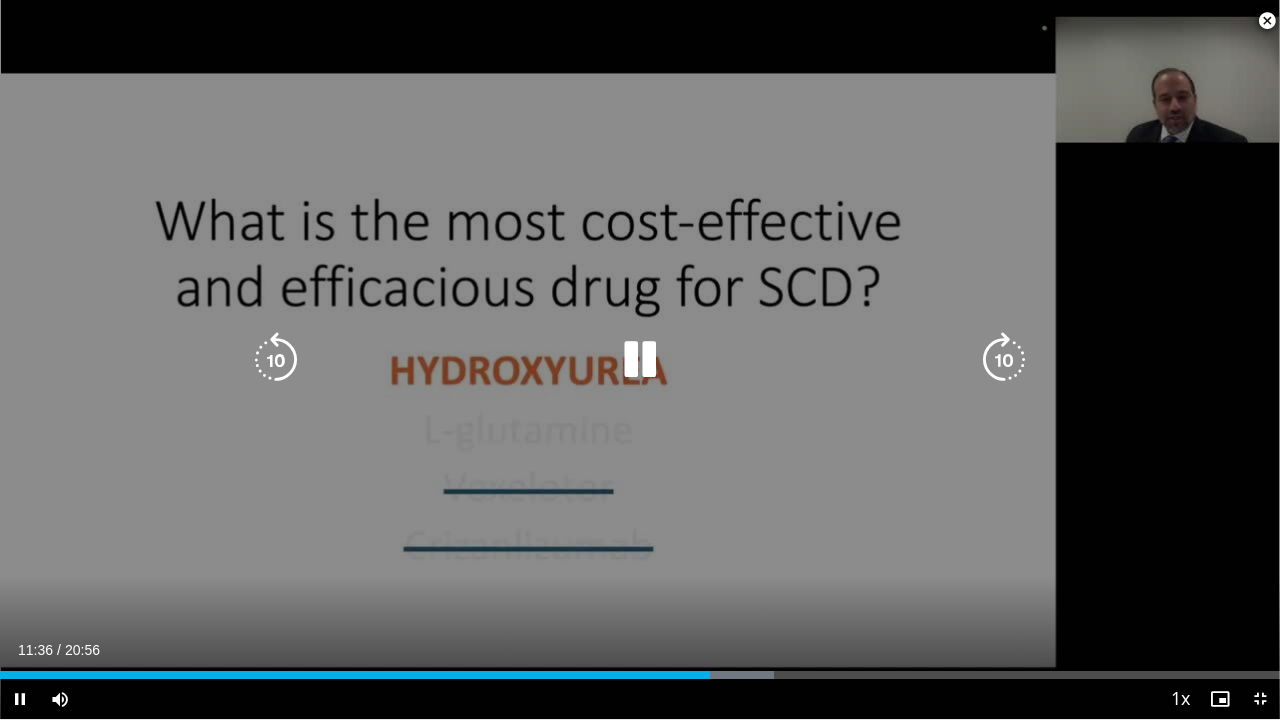 click at bounding box center (640, 360) 